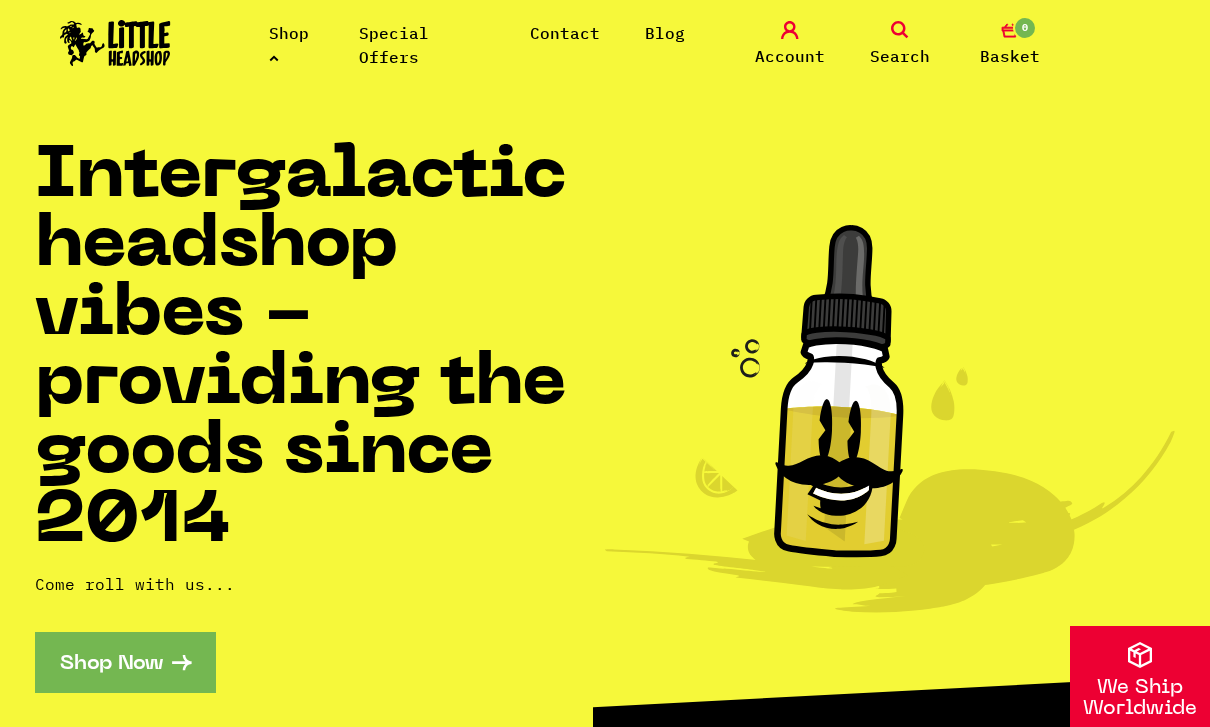 scroll, scrollTop: 0, scrollLeft: 0, axis: both 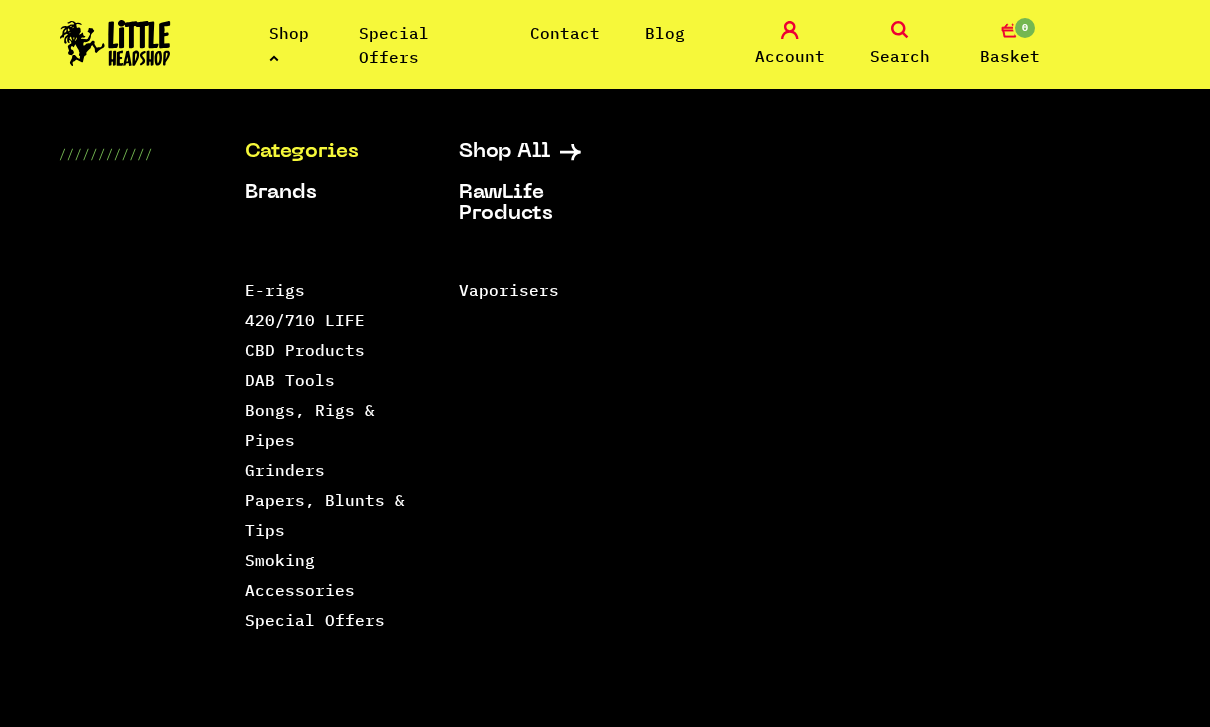 click on "Grinders" at bounding box center (285, 470) 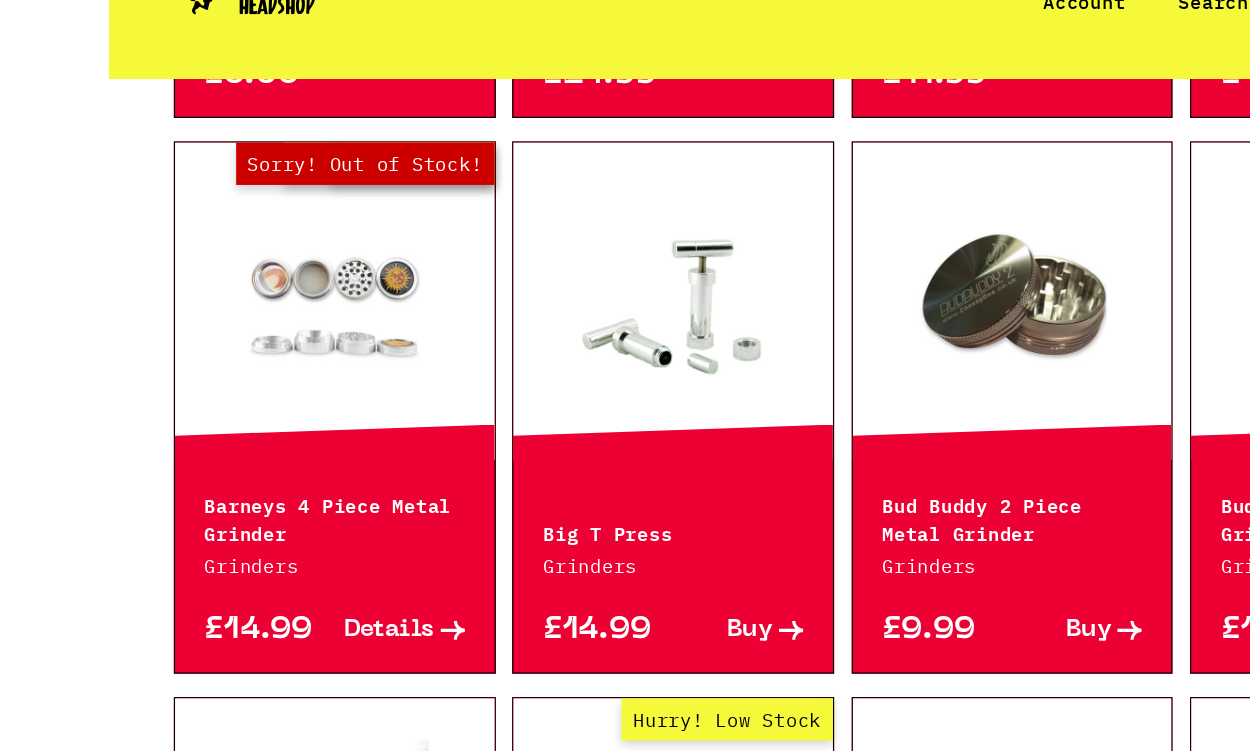 scroll, scrollTop: 1113, scrollLeft: 0, axis: vertical 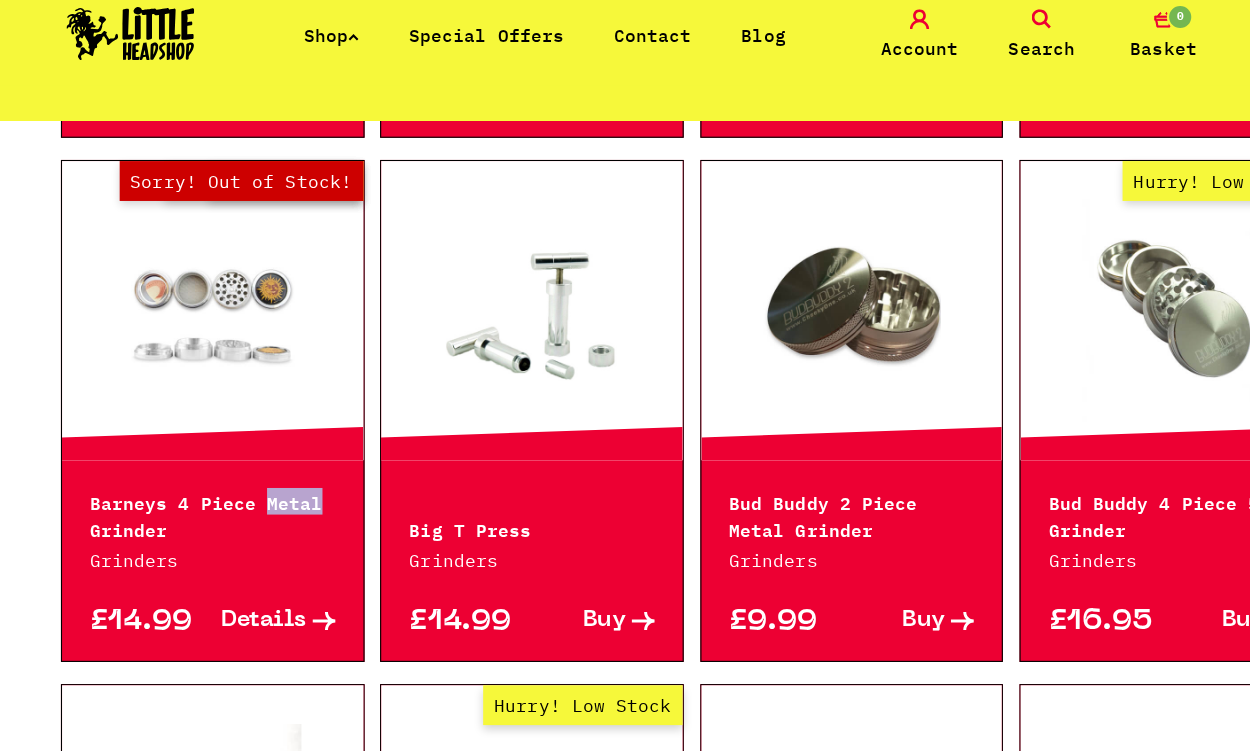 click on "Out of Stock
Hurry! Low Stock
Sorry! Out of Stock!" at bounding box center (192, 294) 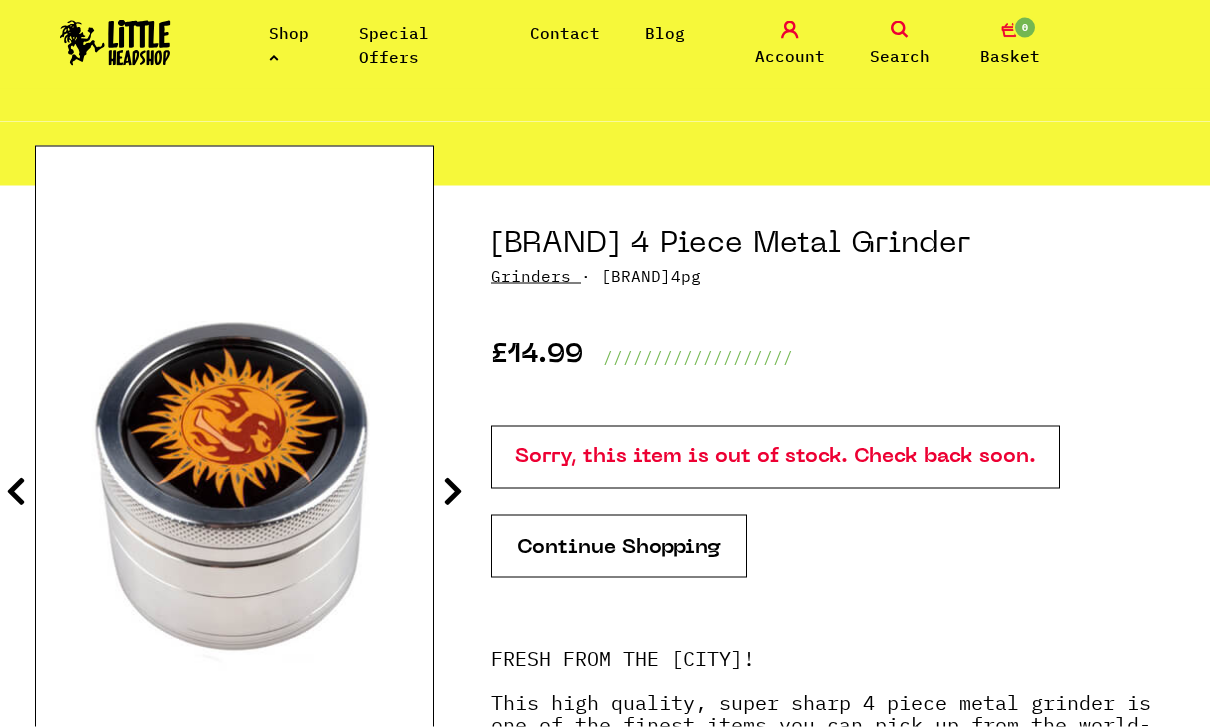 scroll, scrollTop: 122, scrollLeft: 0, axis: vertical 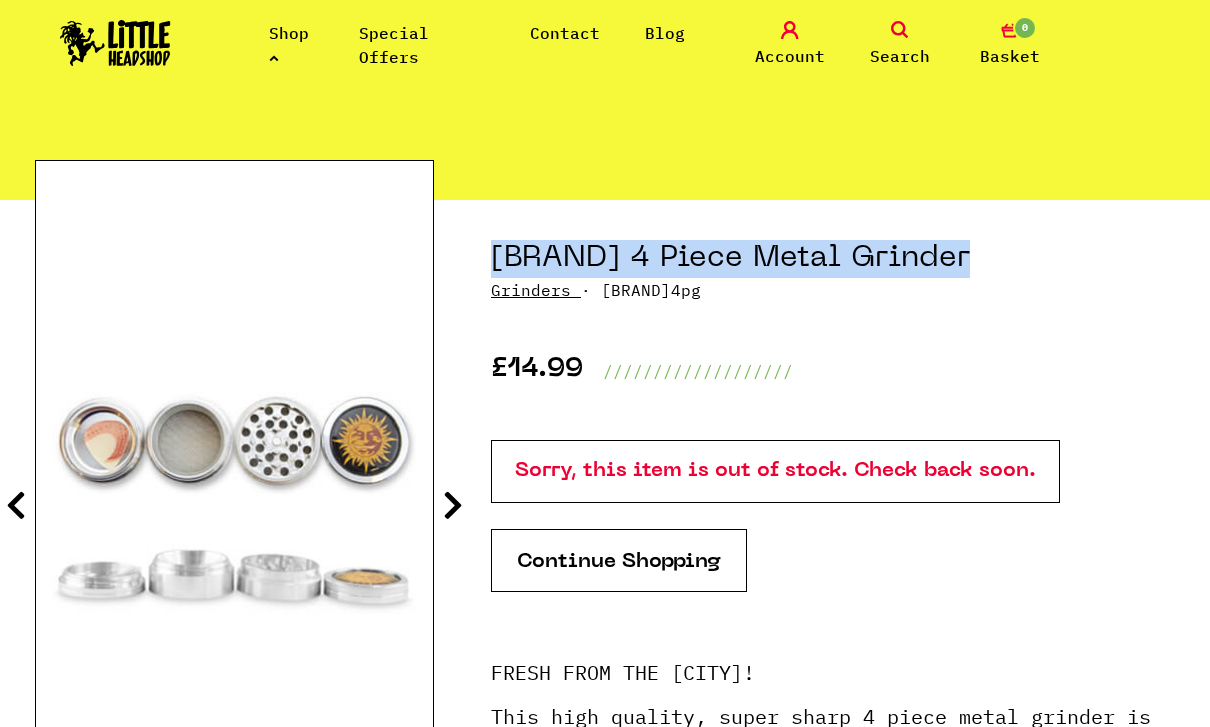 click on "Shop" at bounding box center (289, 45) 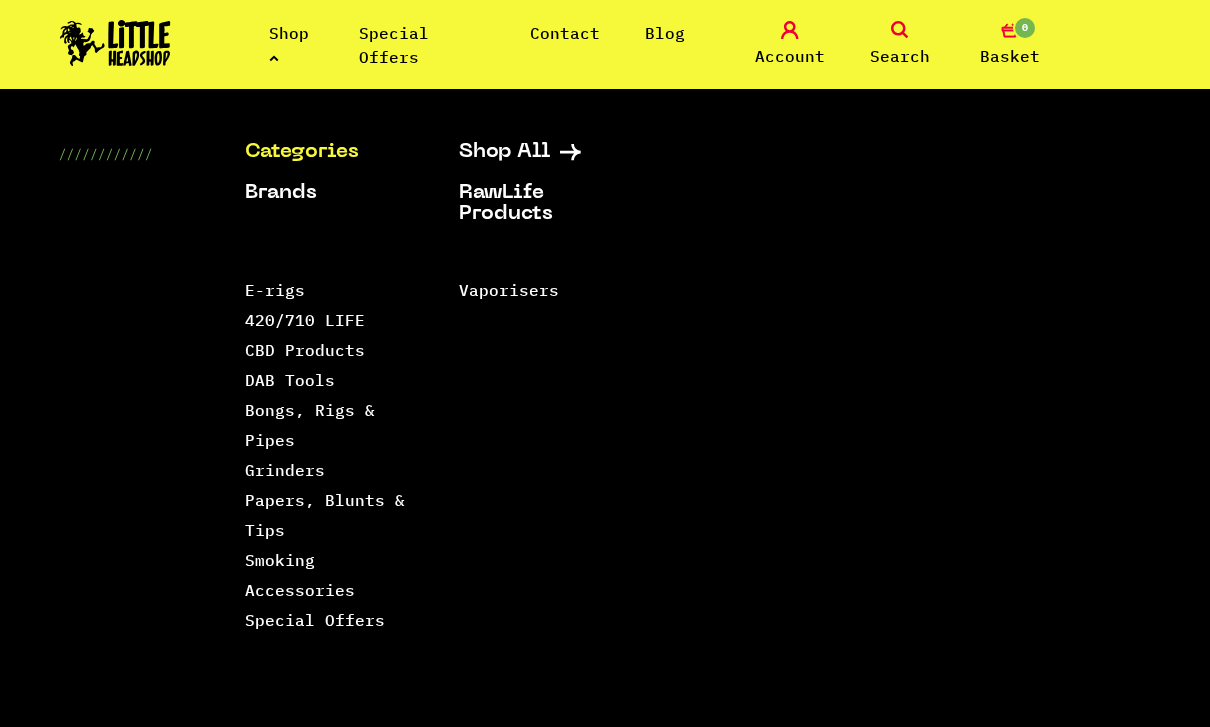 click on "CBD Products" at bounding box center (305, 350) 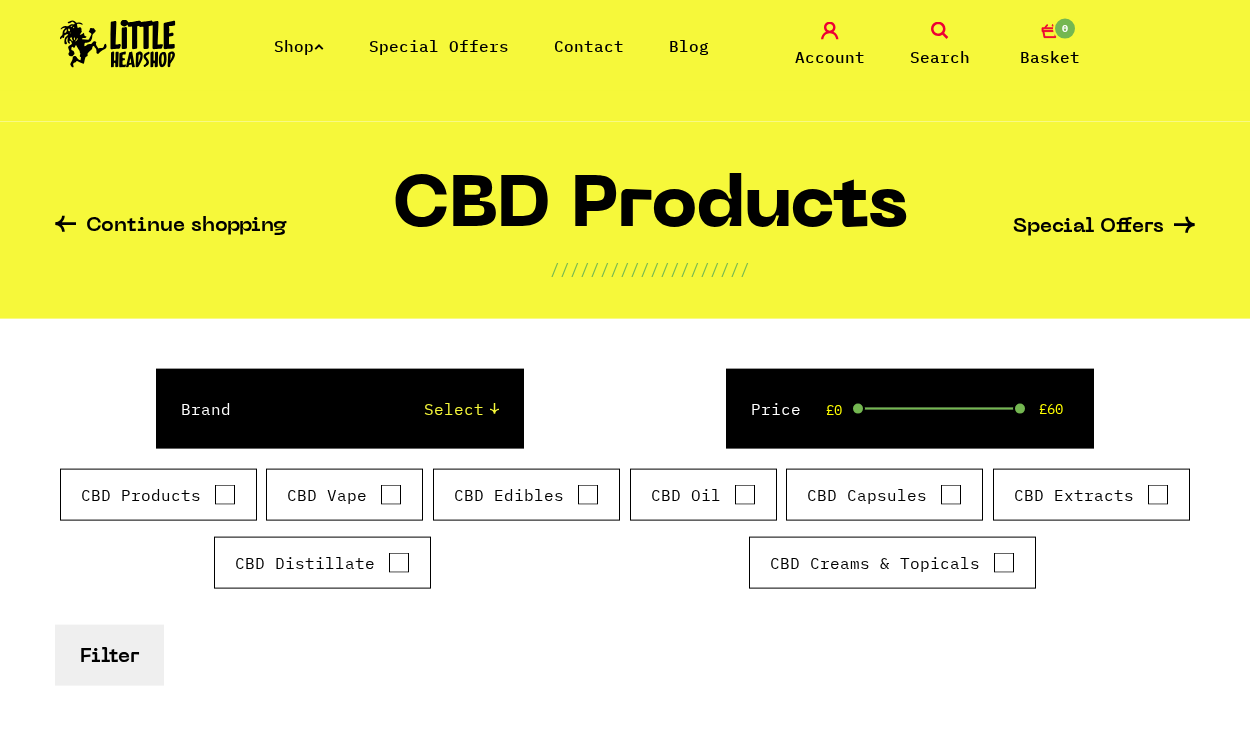 scroll, scrollTop: 0, scrollLeft: 0, axis: both 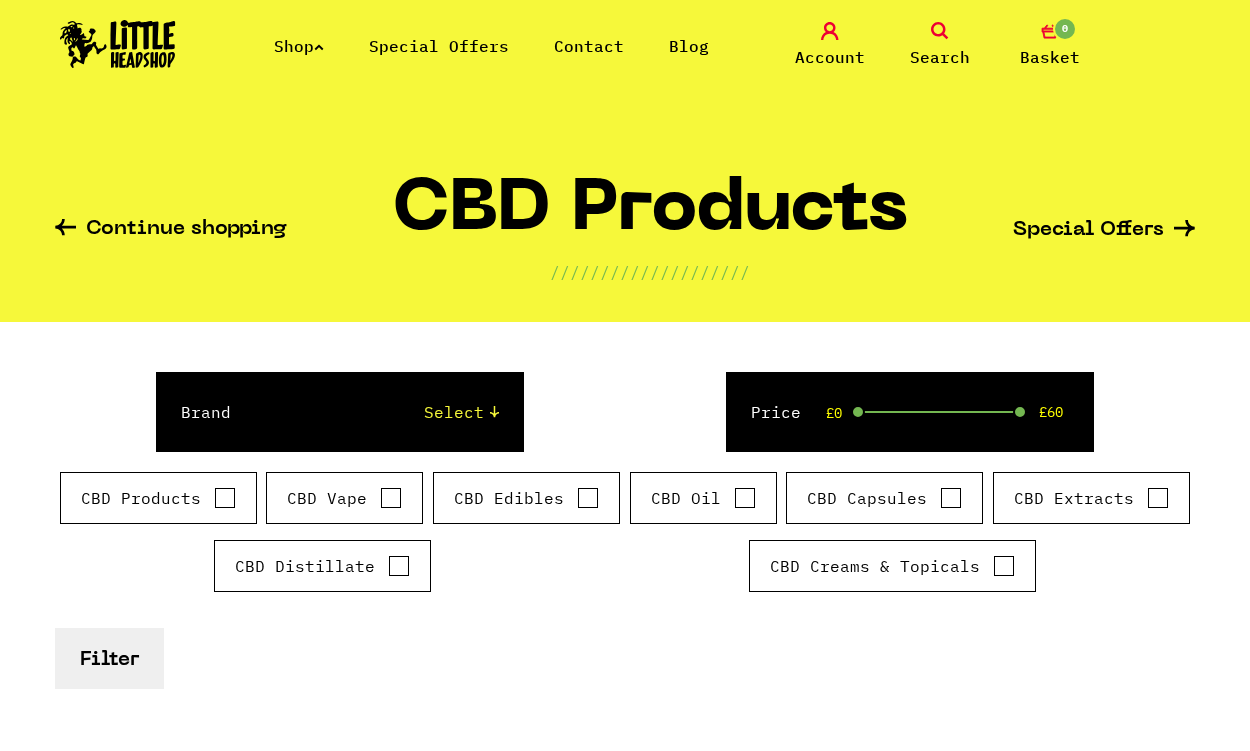 click on "Shop" at bounding box center (299, 46) 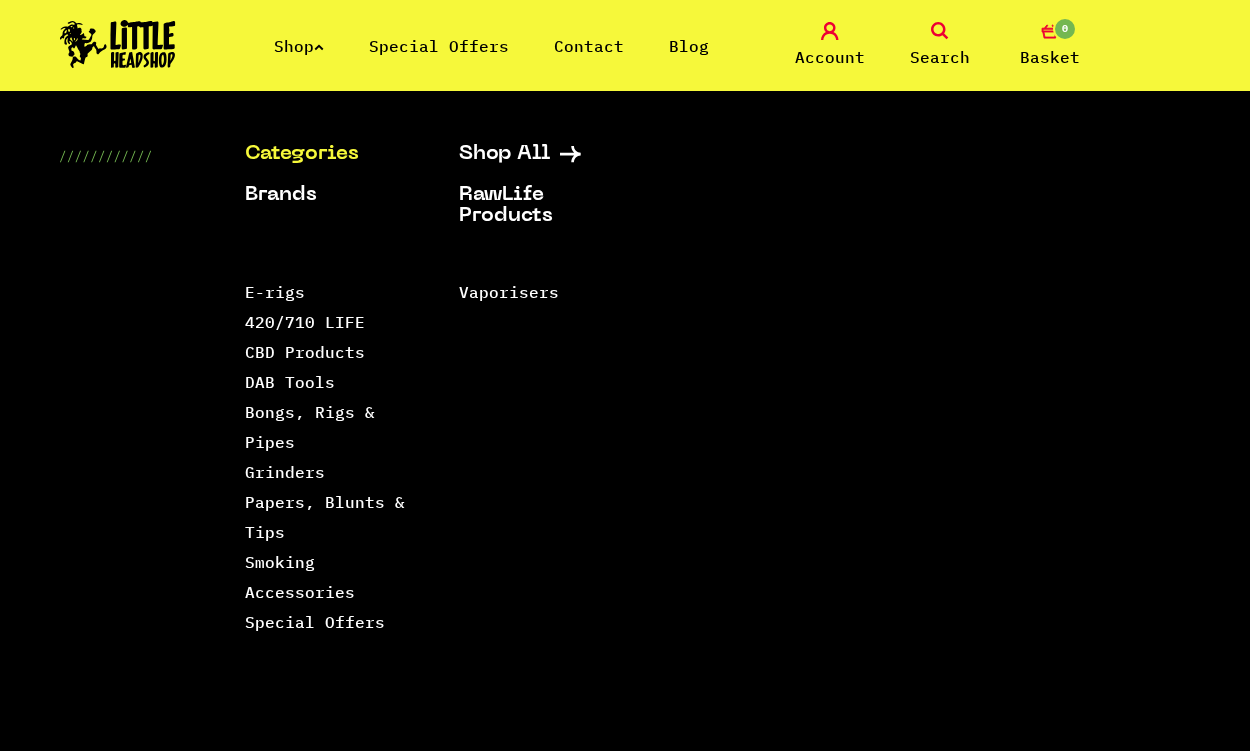 click on "420/710 LIFE" at bounding box center [305, 322] 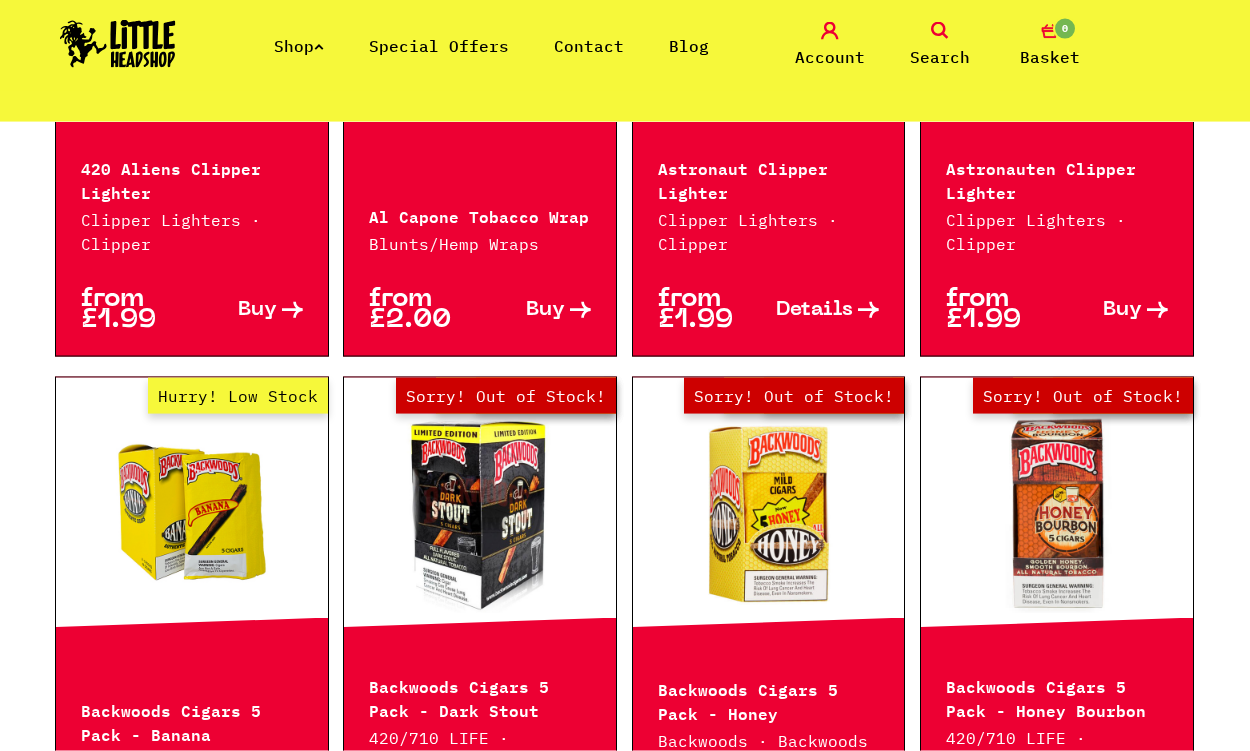 scroll, scrollTop: 987, scrollLeft: 0, axis: vertical 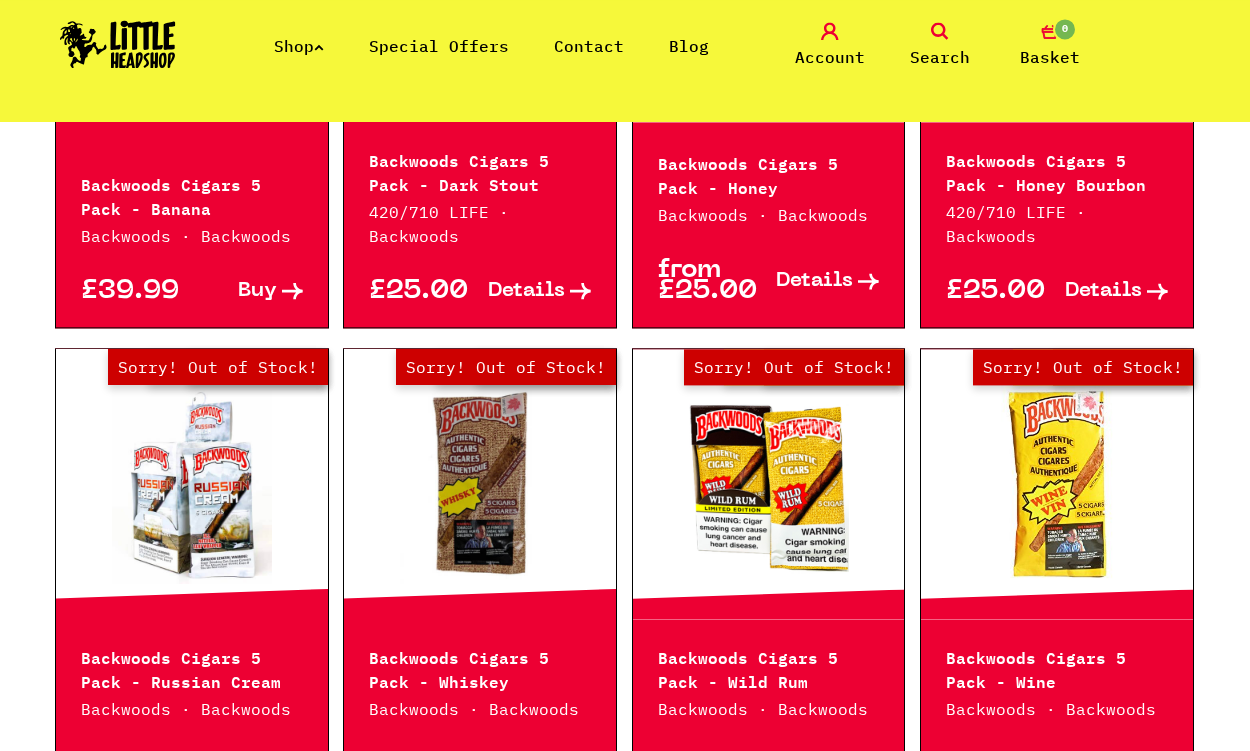 click on "Shop" at bounding box center (299, 46) 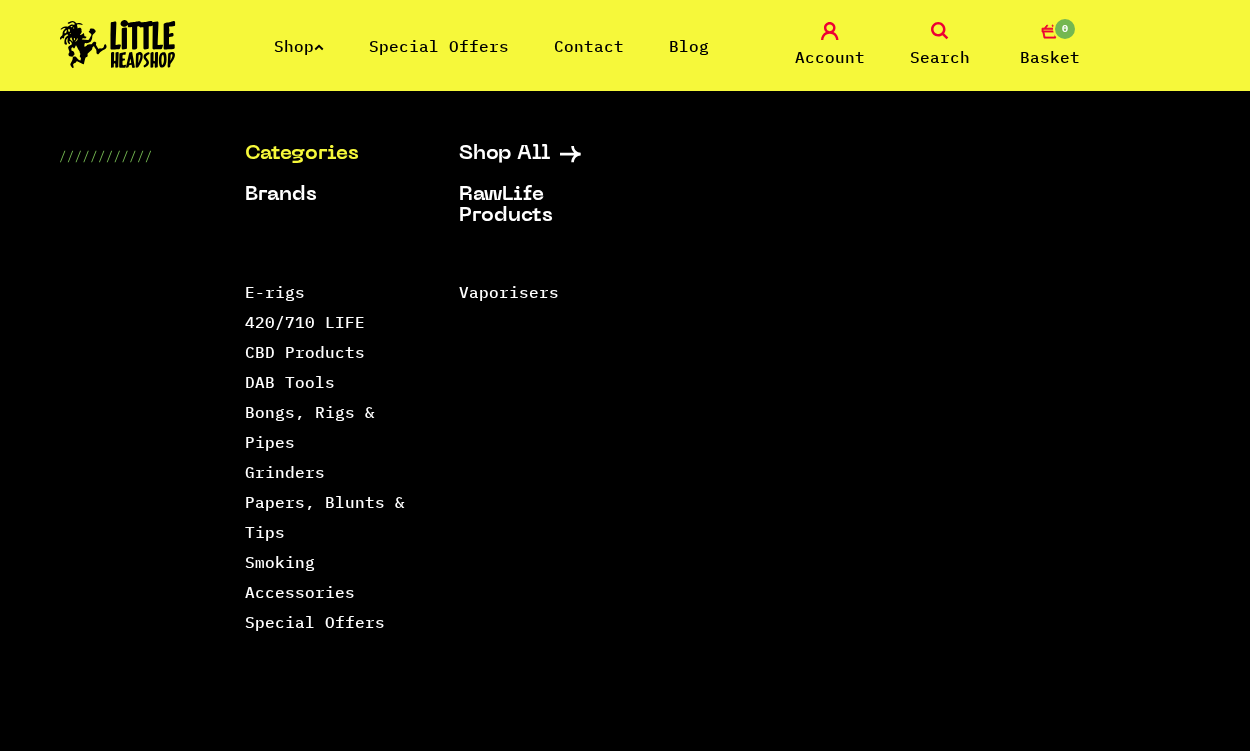 click on "Bongs, Rigs & Pipes" at bounding box center [310, 427] 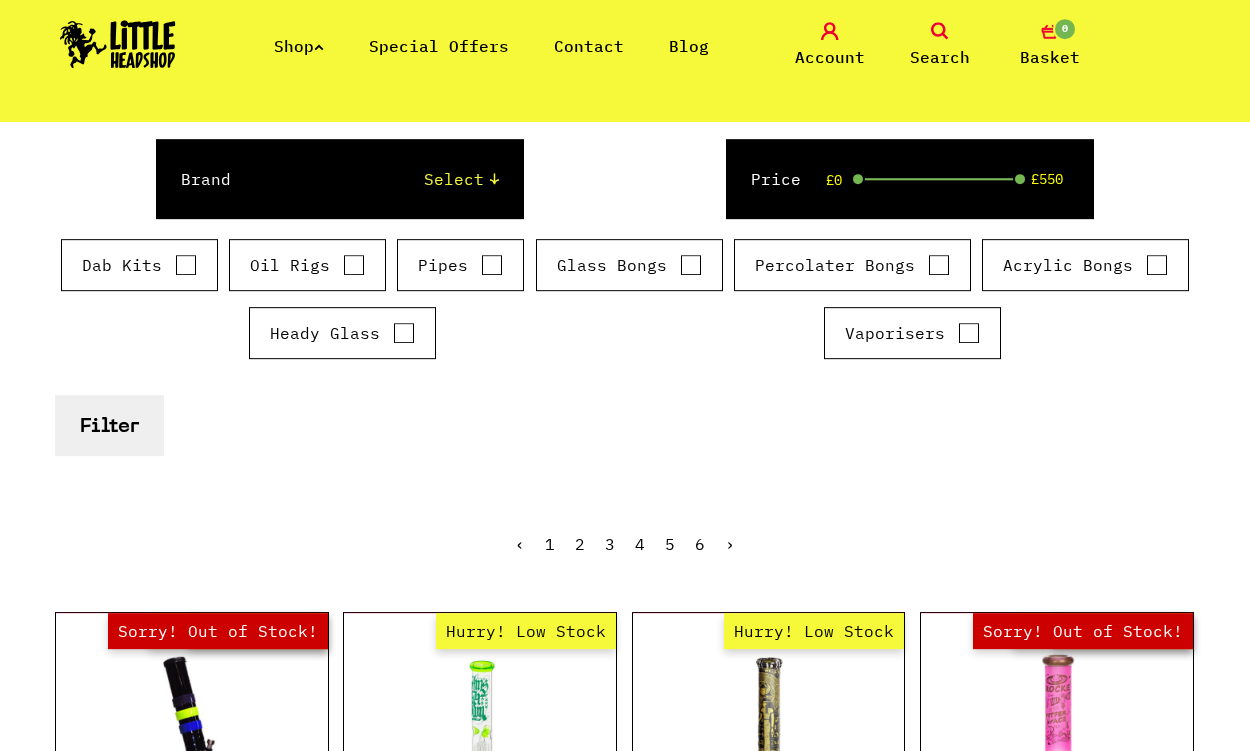 scroll, scrollTop: 300, scrollLeft: 0, axis: vertical 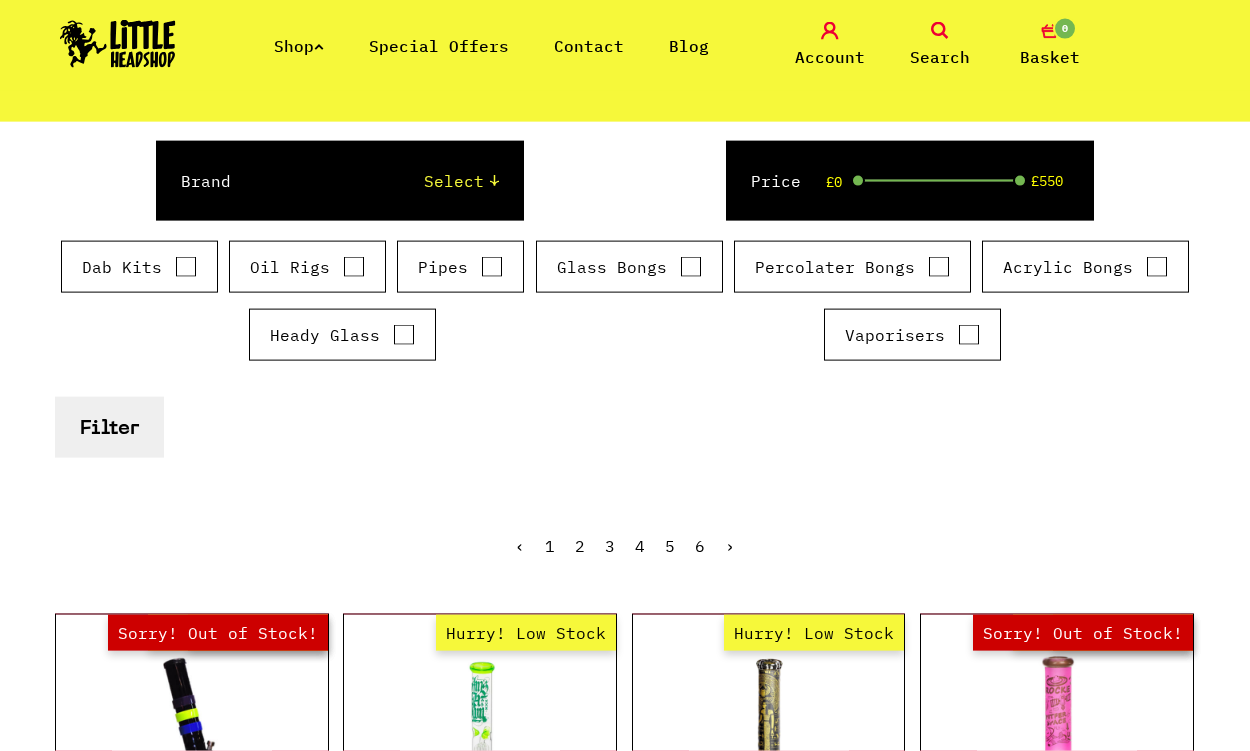 click on "Glass Bongs" at bounding box center (691, 267) 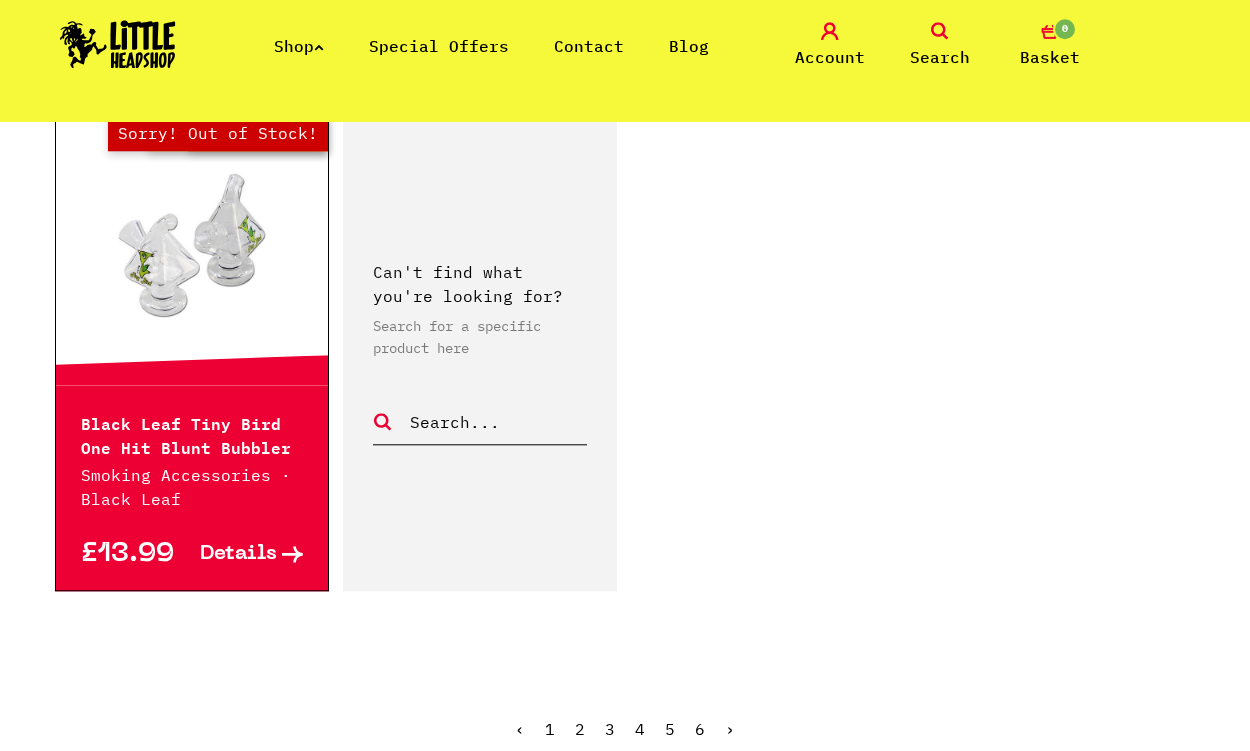 scroll, scrollTop: 3329, scrollLeft: 0, axis: vertical 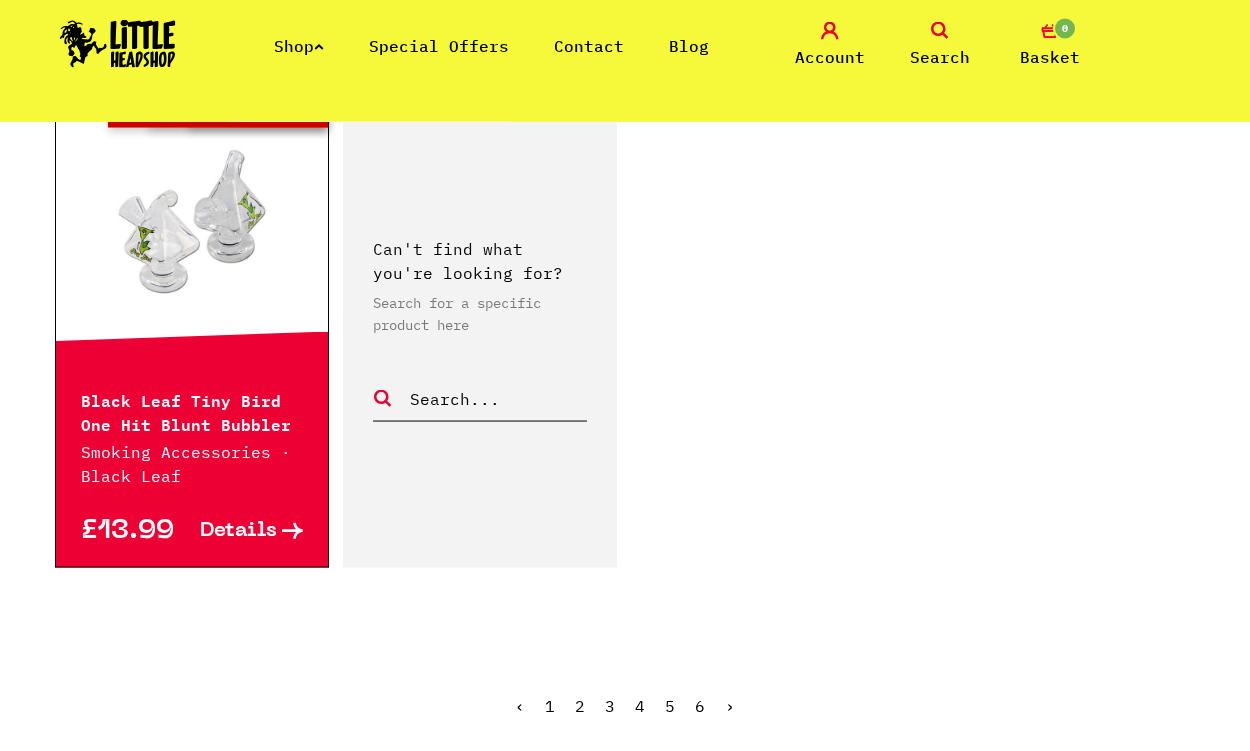 click on "›" at bounding box center (730, 706) 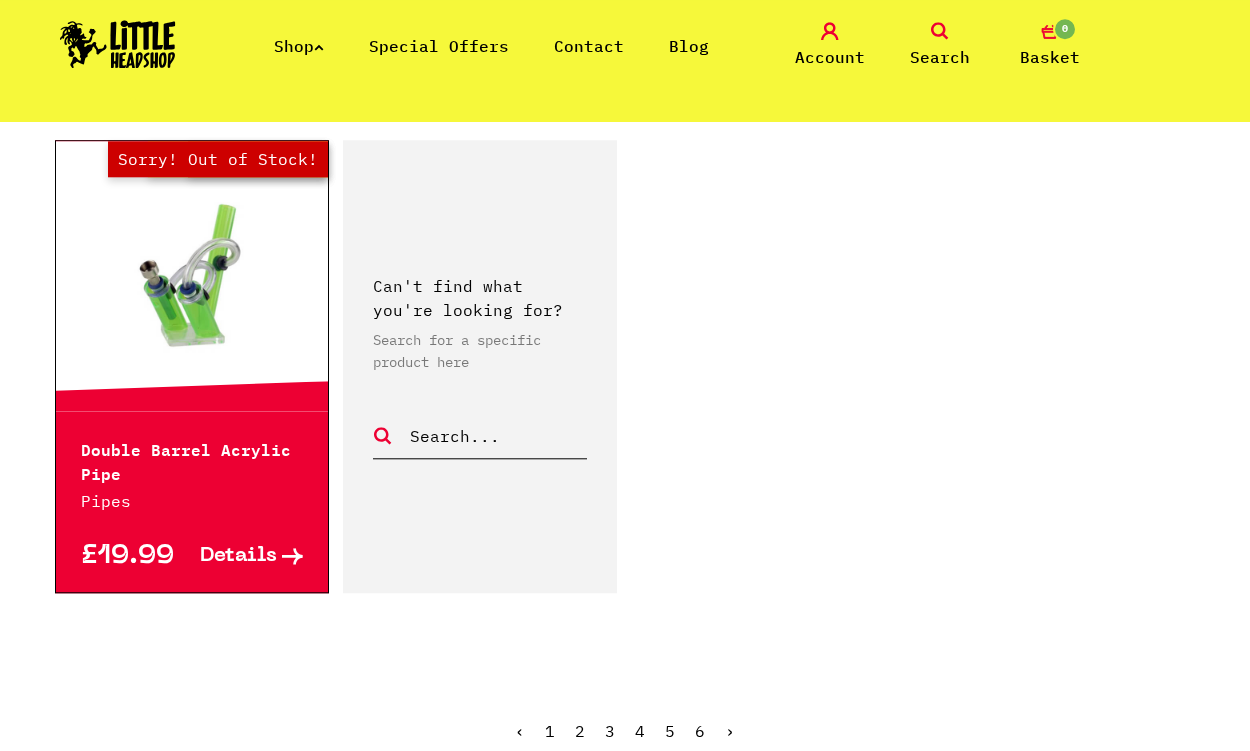 scroll, scrollTop: 3291, scrollLeft: 0, axis: vertical 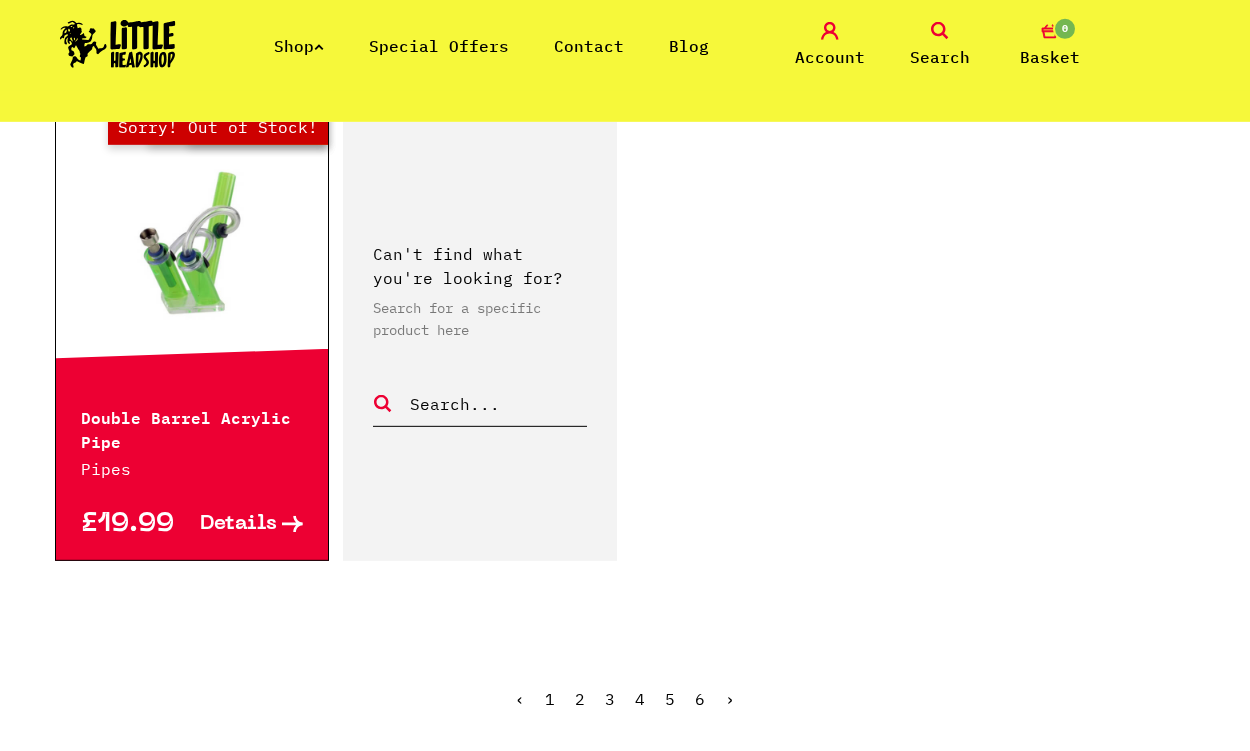 click on "›" at bounding box center (730, 699) 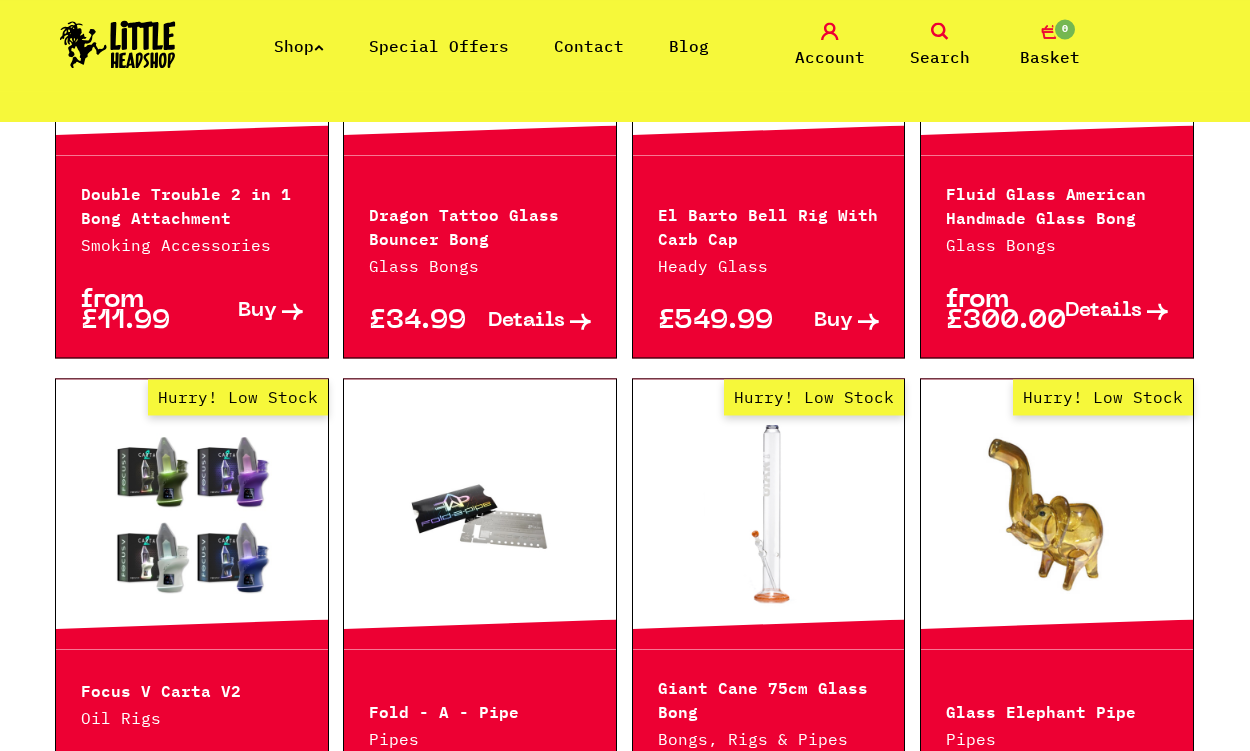 scroll, scrollTop: 1033, scrollLeft: 0, axis: vertical 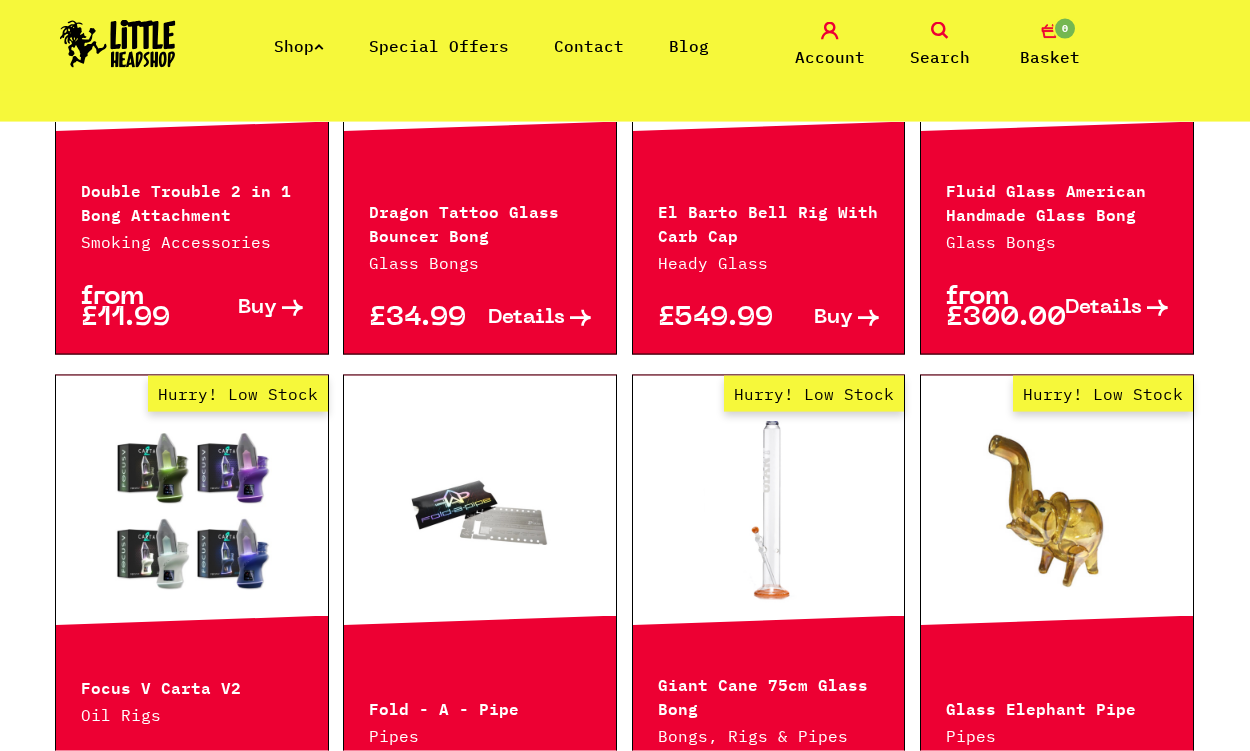 click on "Hurry! Low Stock" at bounding box center [1103, 394] 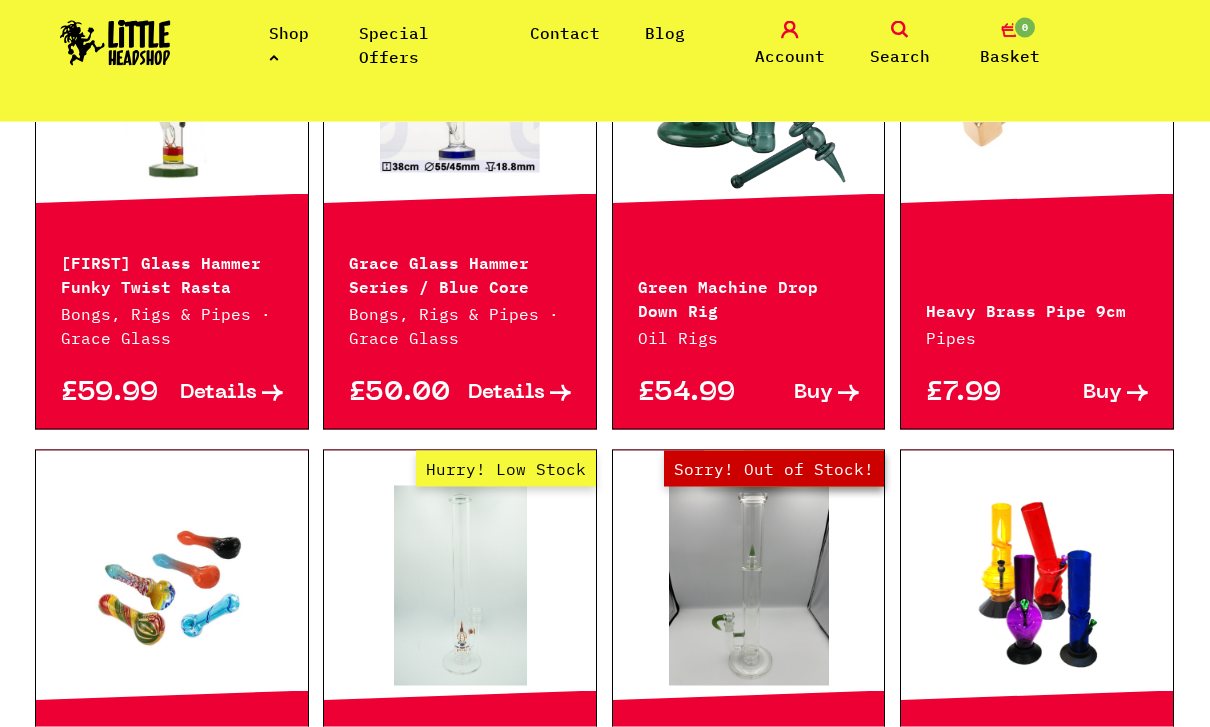 scroll, scrollTop: 2434, scrollLeft: 0, axis: vertical 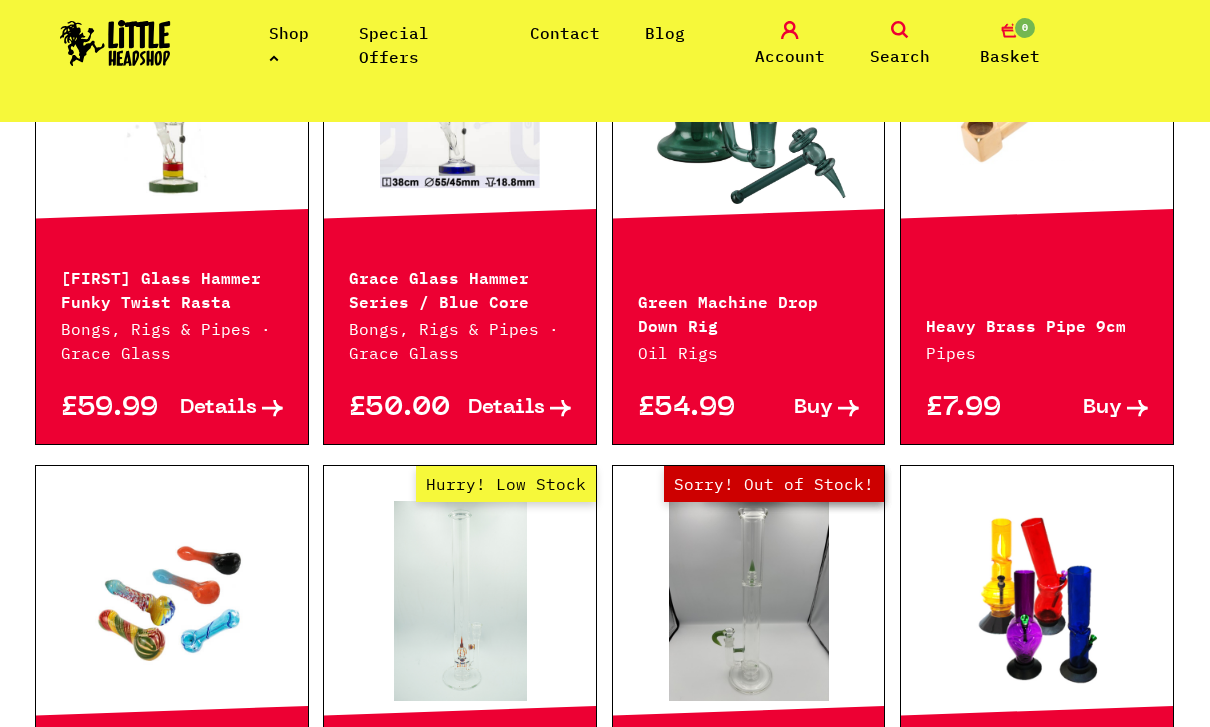 click on "Shop" at bounding box center (289, 45) 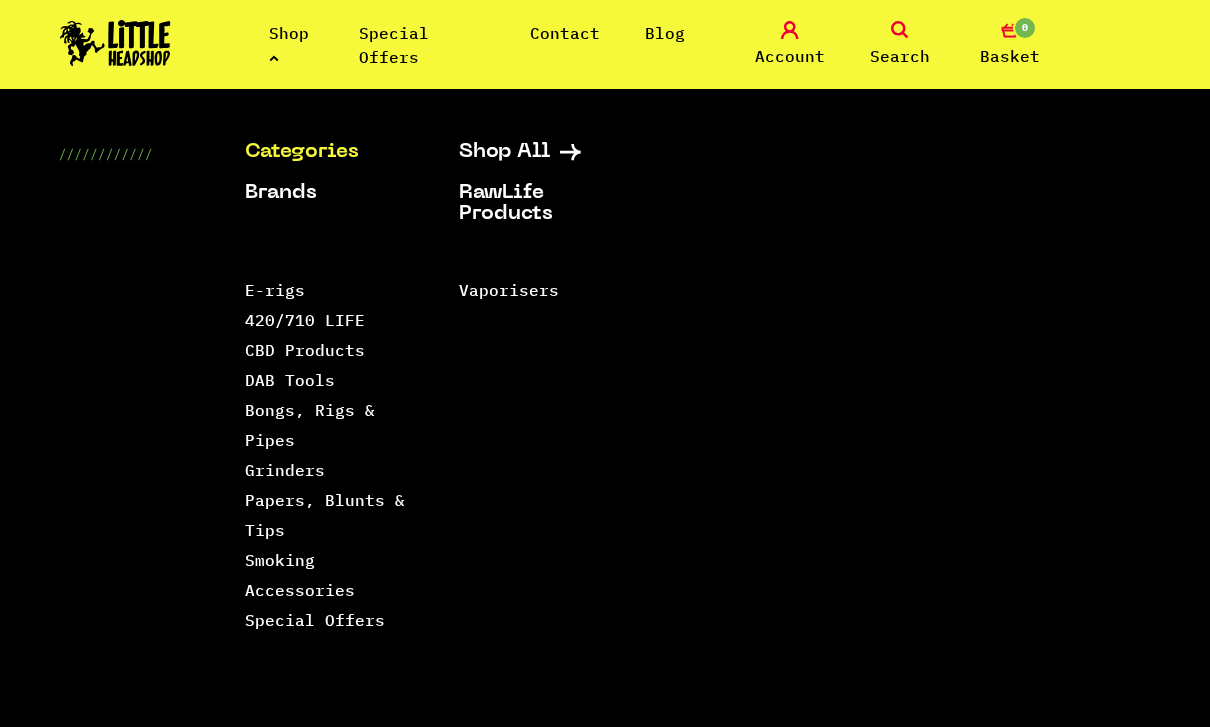 click on "Papers, Blunts & Tips" at bounding box center (325, 515) 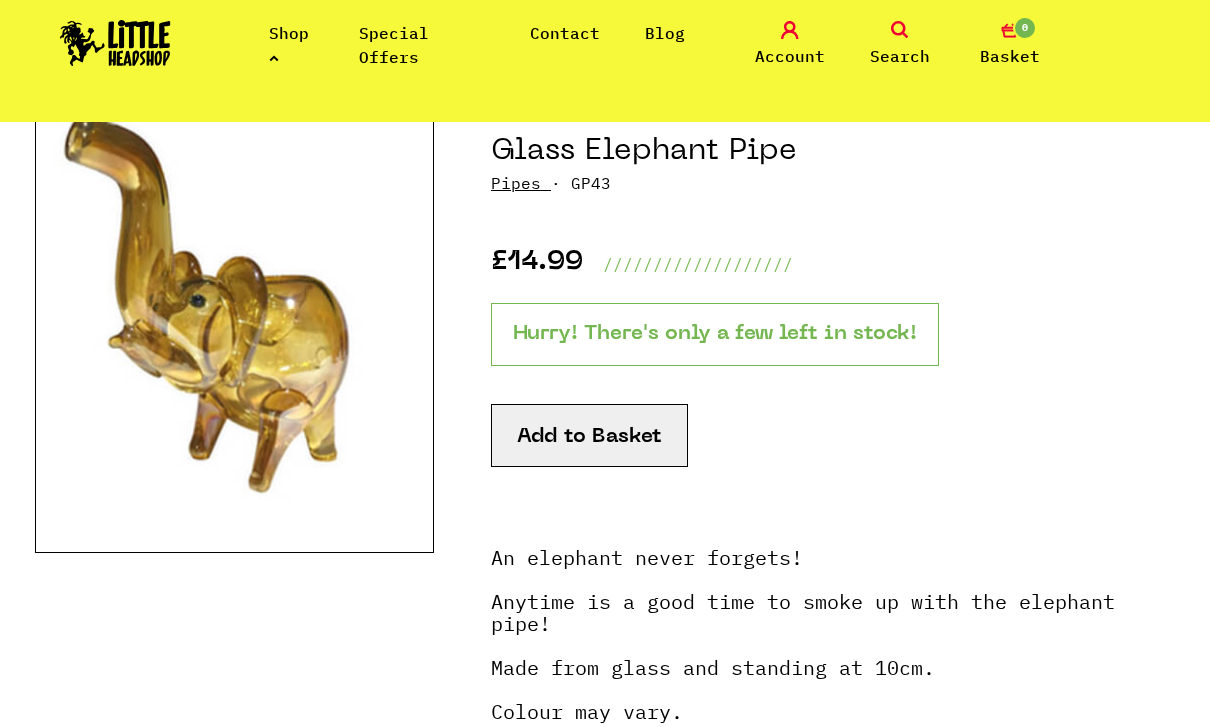 scroll, scrollTop: 206, scrollLeft: 0, axis: vertical 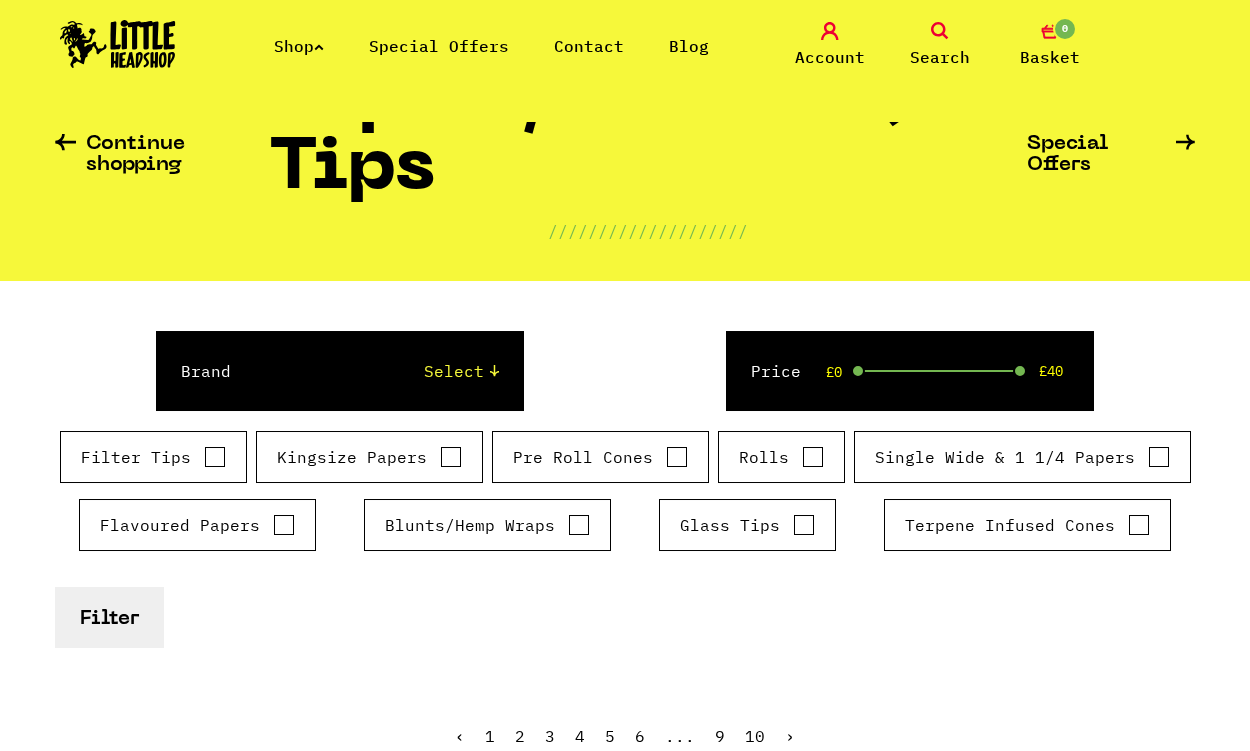 click on "Pre Roll Cones" at bounding box center (677, 457) 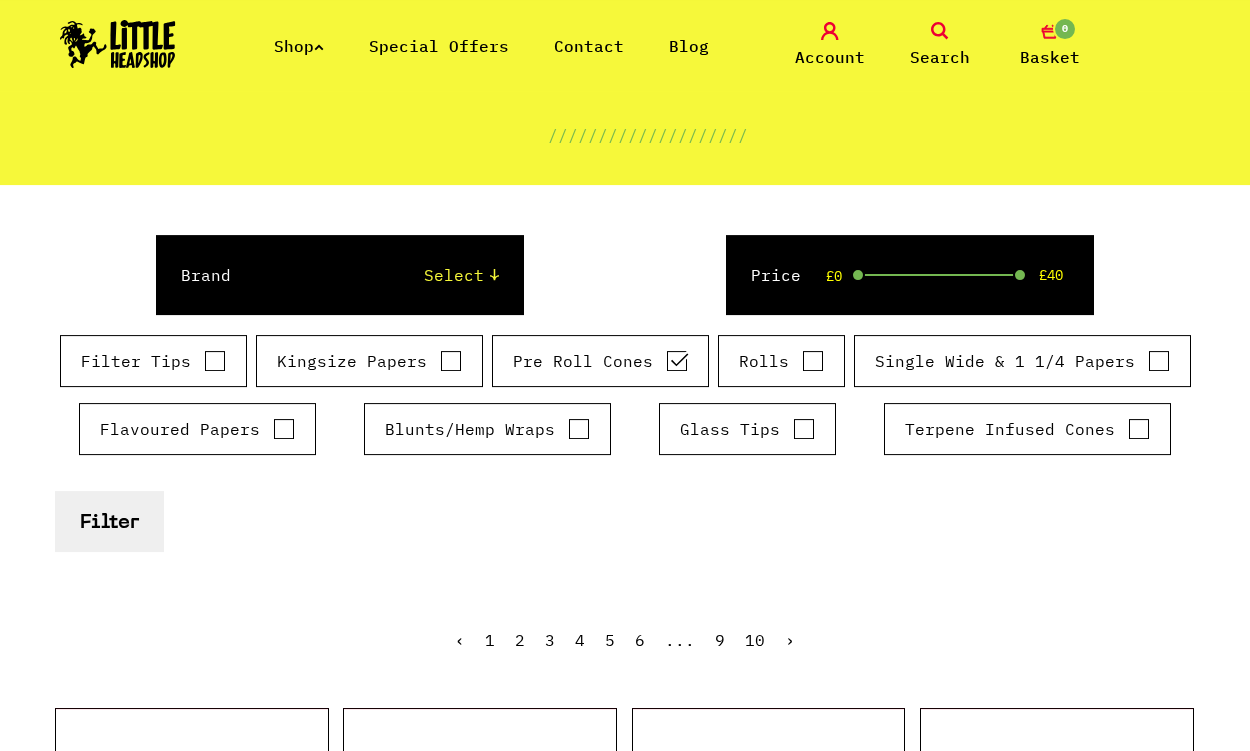 scroll, scrollTop: 197, scrollLeft: 0, axis: vertical 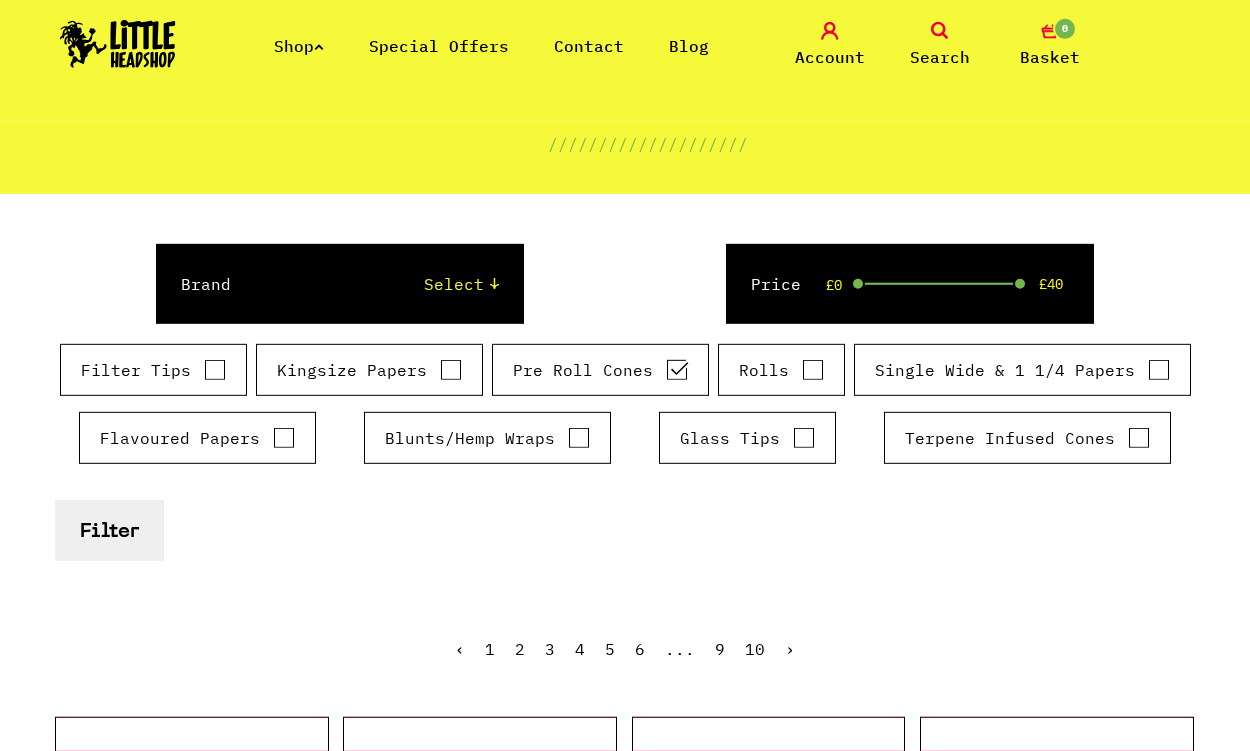 click on "Filter" at bounding box center [109, 530] 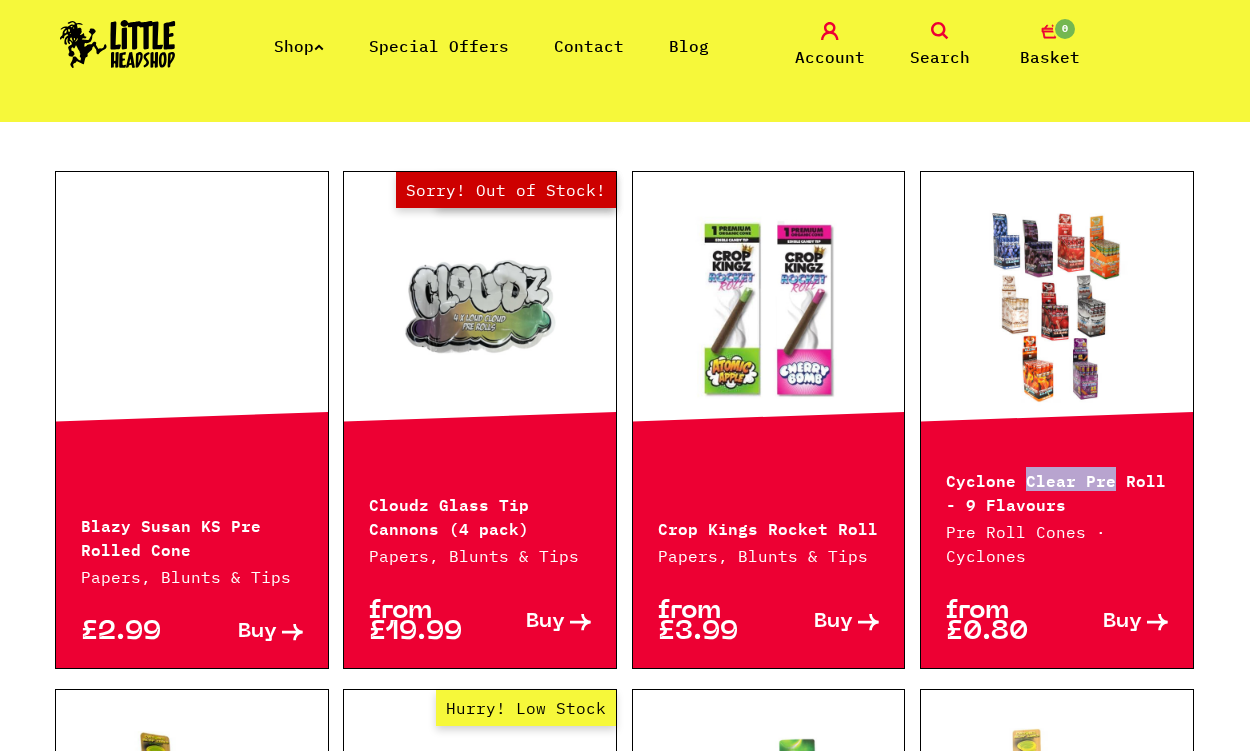 scroll, scrollTop: 763, scrollLeft: 0, axis: vertical 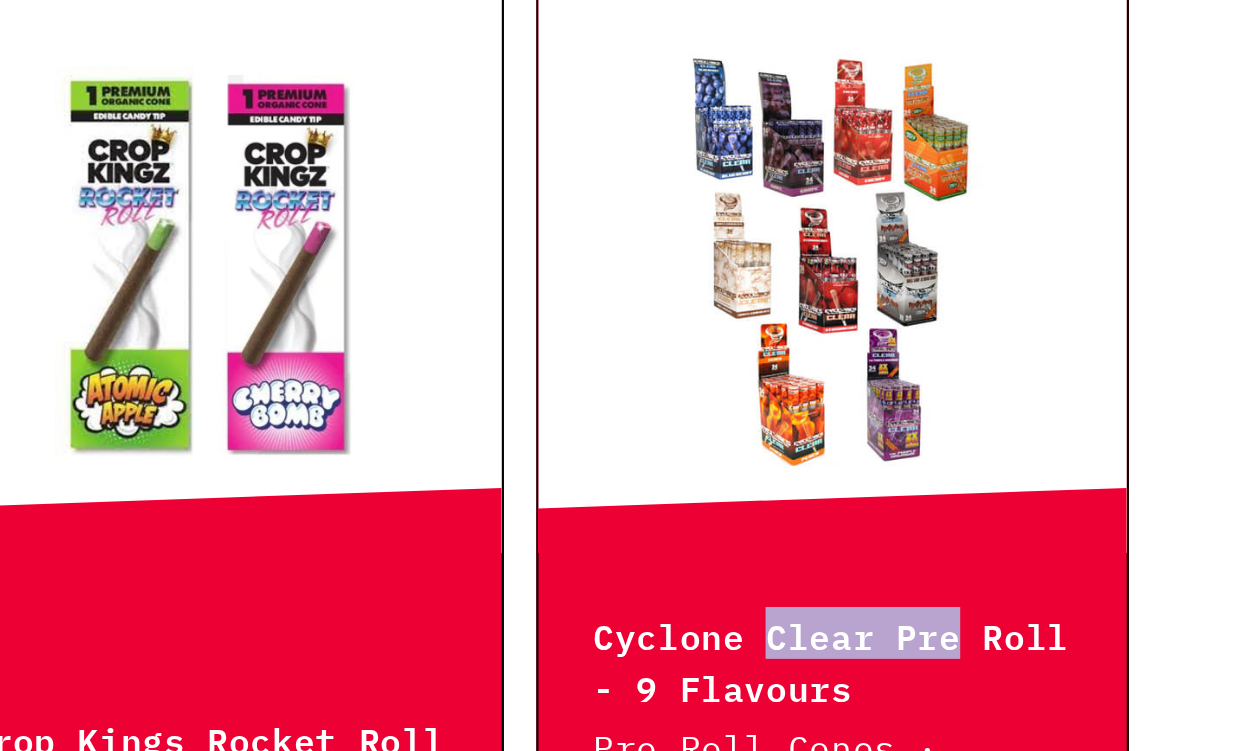 click on "Continue shopping
Papers, Blunts & Tips
//////////  Reset Filters  //////////
Special Offers
Brand
Select
Rizla
Raw
OCB
Elements
Shine 24k
Cyclones
Phuncky Feel Tips
Smoking Papers
Mountain High
The Bulldog Vibes" at bounding box center [625, 1450] 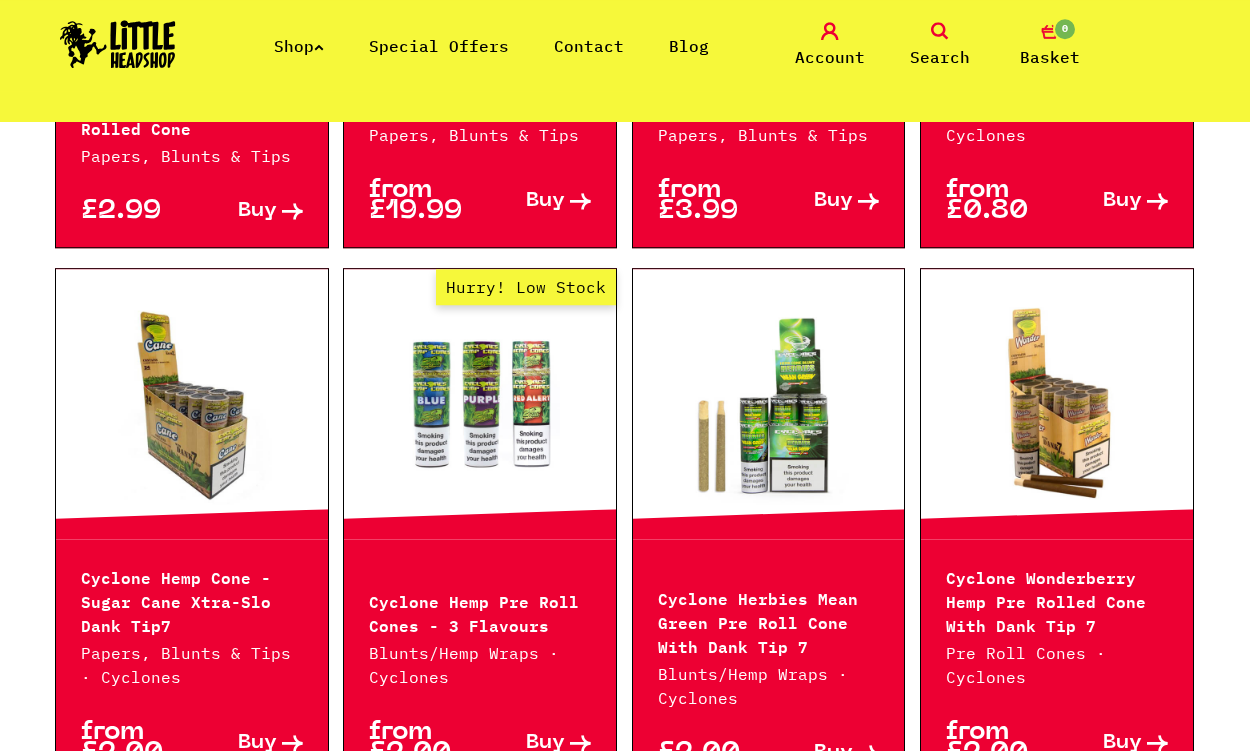 scroll, scrollTop: 1186, scrollLeft: 0, axis: vertical 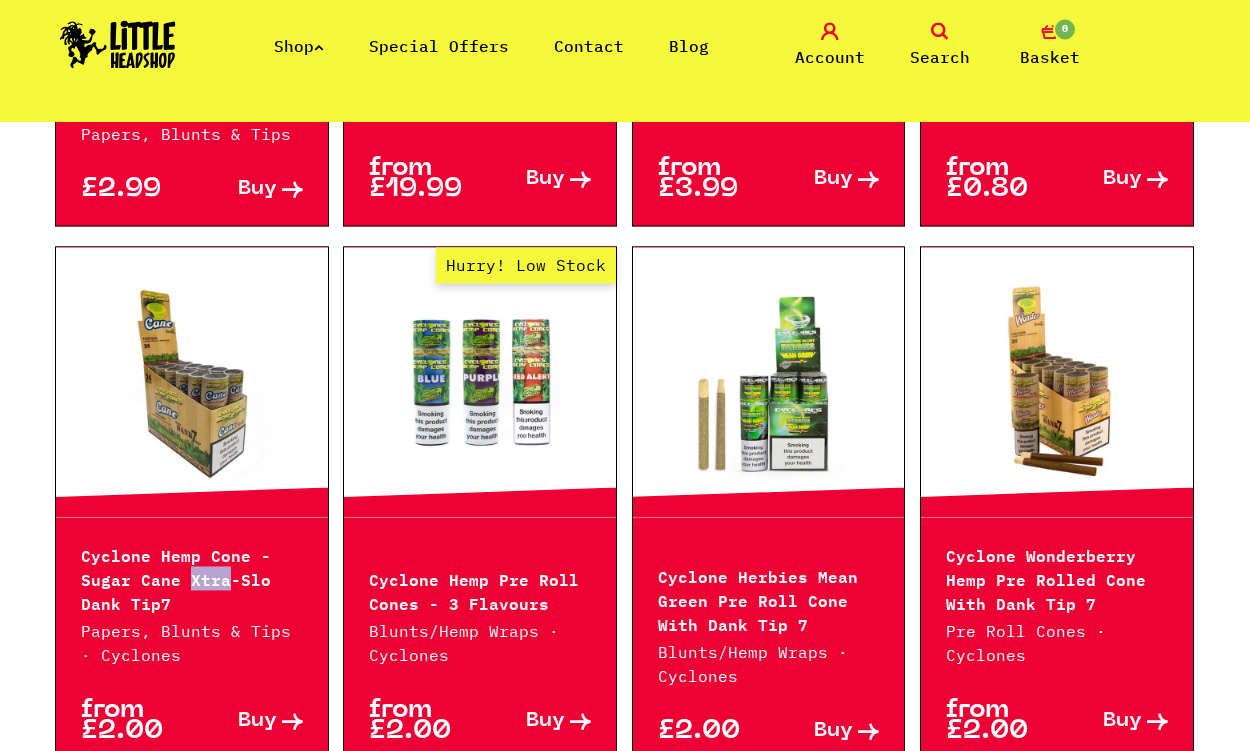 click on "Cyclone Hemp Cone - Sugar Cane Xtra-Slo Dank Tip7" at bounding box center (192, 578) 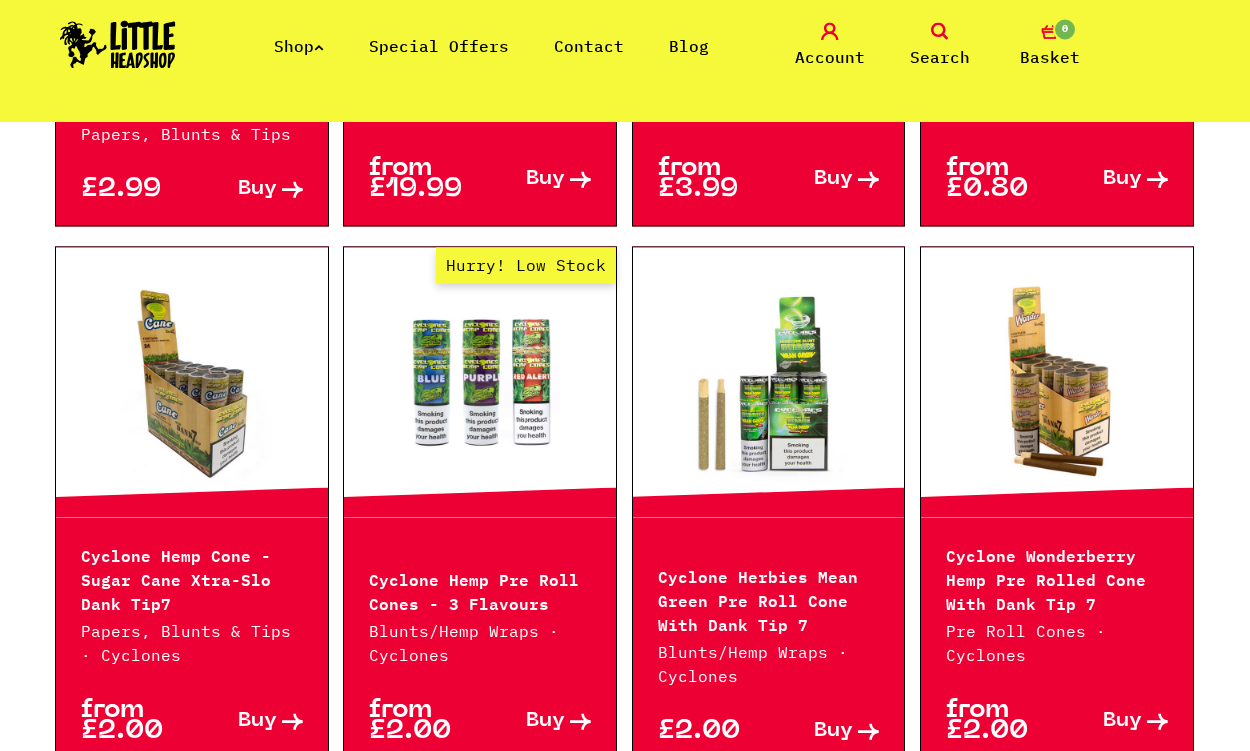 click on "Cyclone Hemp Cone - Sugar Cane Xtra-Slo Dank Tip7" at bounding box center (192, 578) 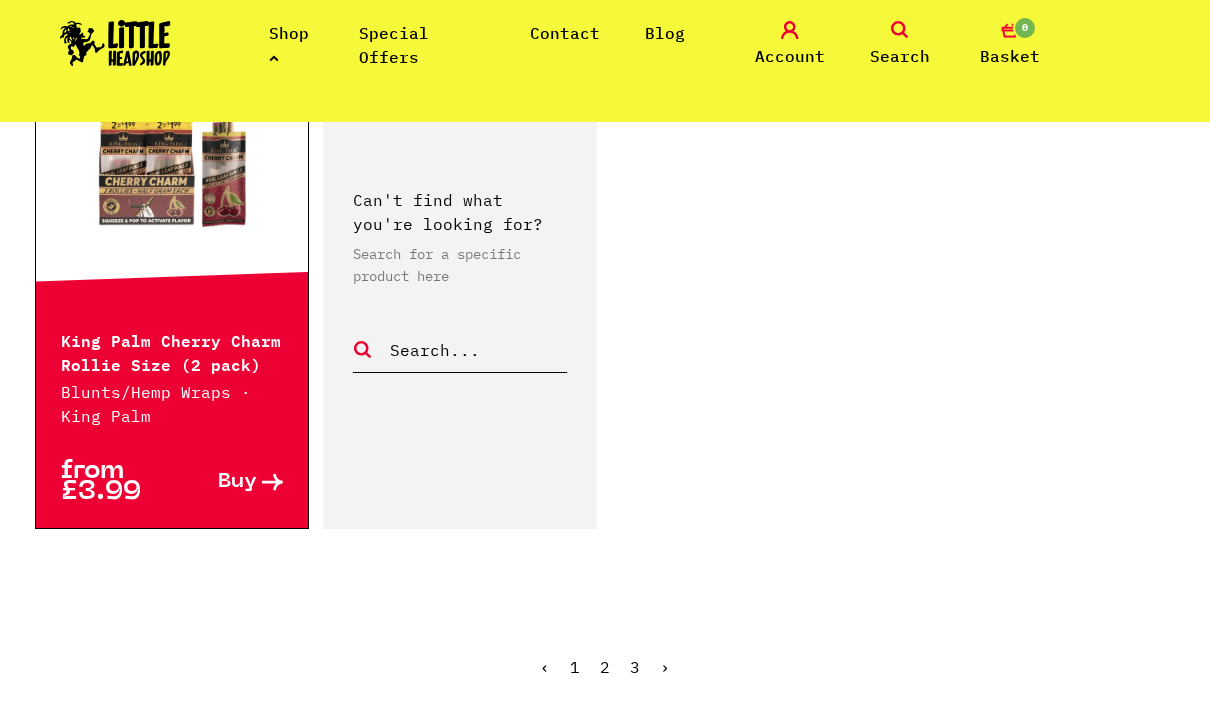 scroll, scrollTop: 3568, scrollLeft: 0, axis: vertical 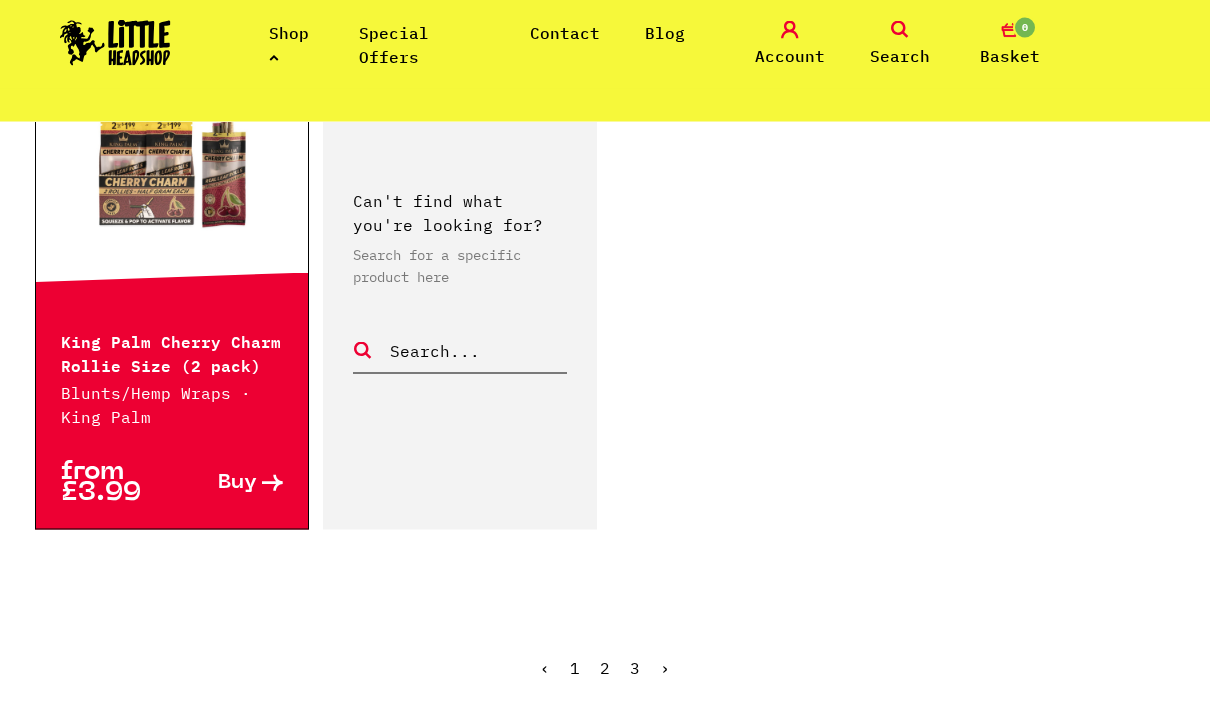 click on "›" at bounding box center (665, 668) 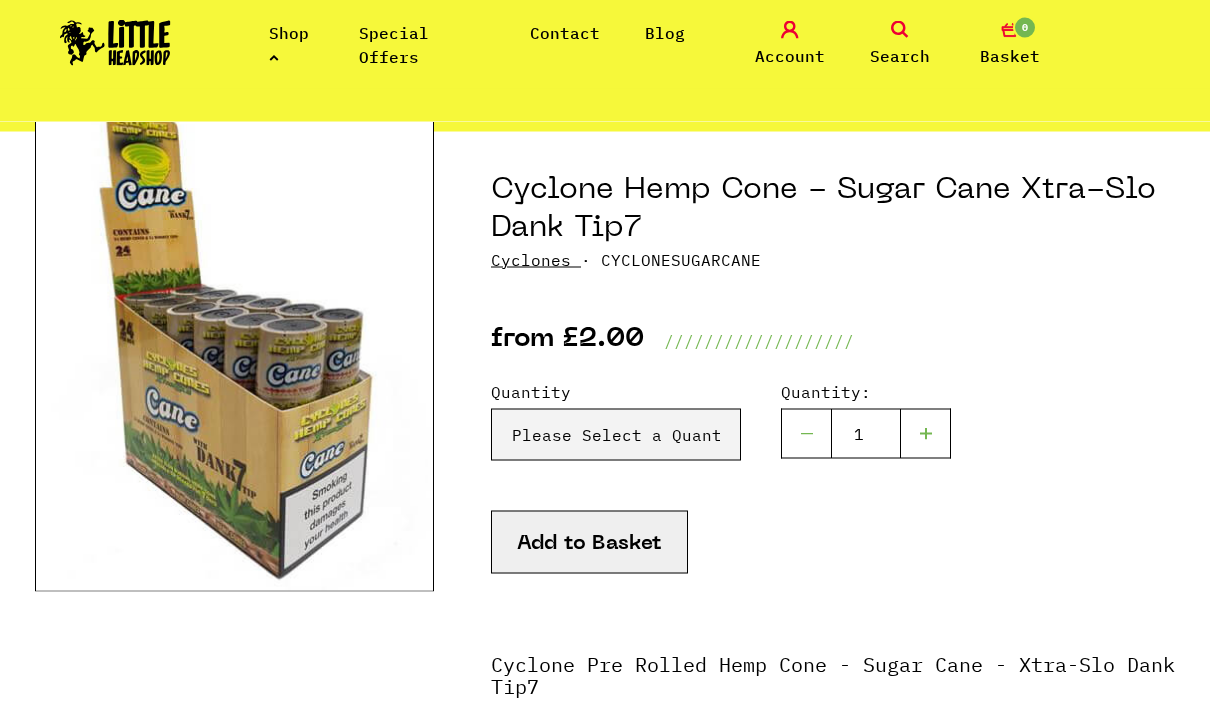 scroll, scrollTop: 191, scrollLeft: 0, axis: vertical 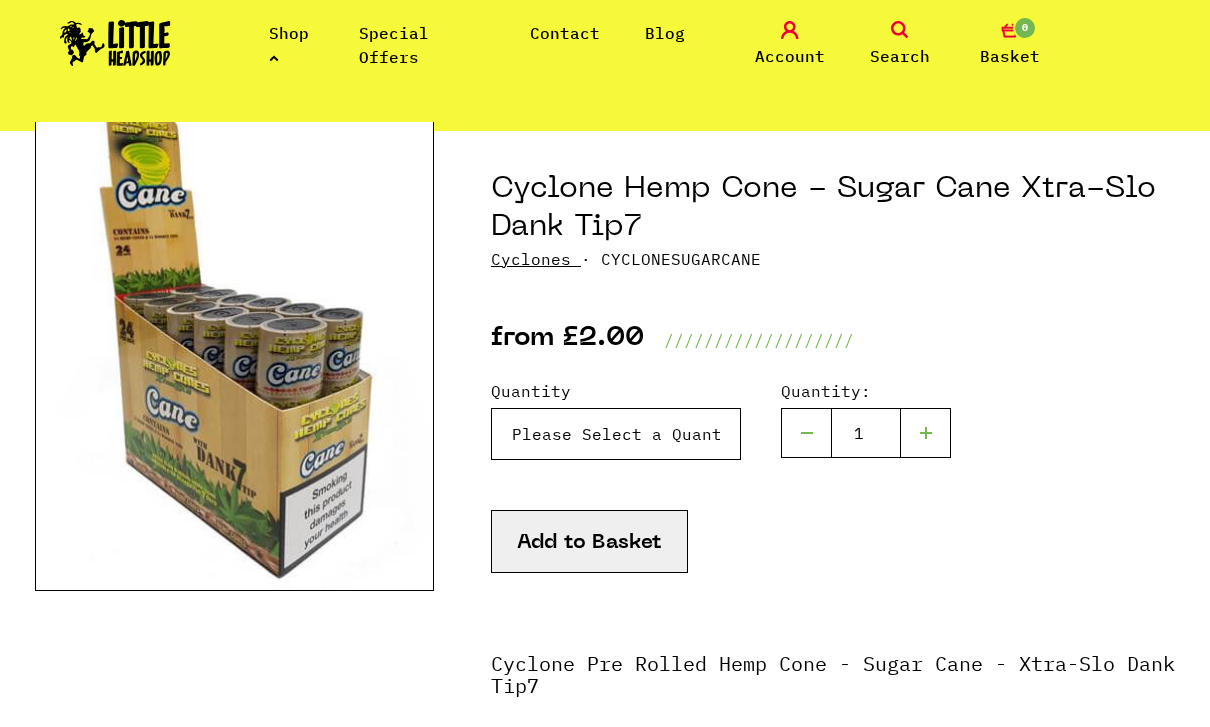 click on "Please Select a Quantity
X 1 - £2.00
X 3 - £5.00" at bounding box center [616, 434] 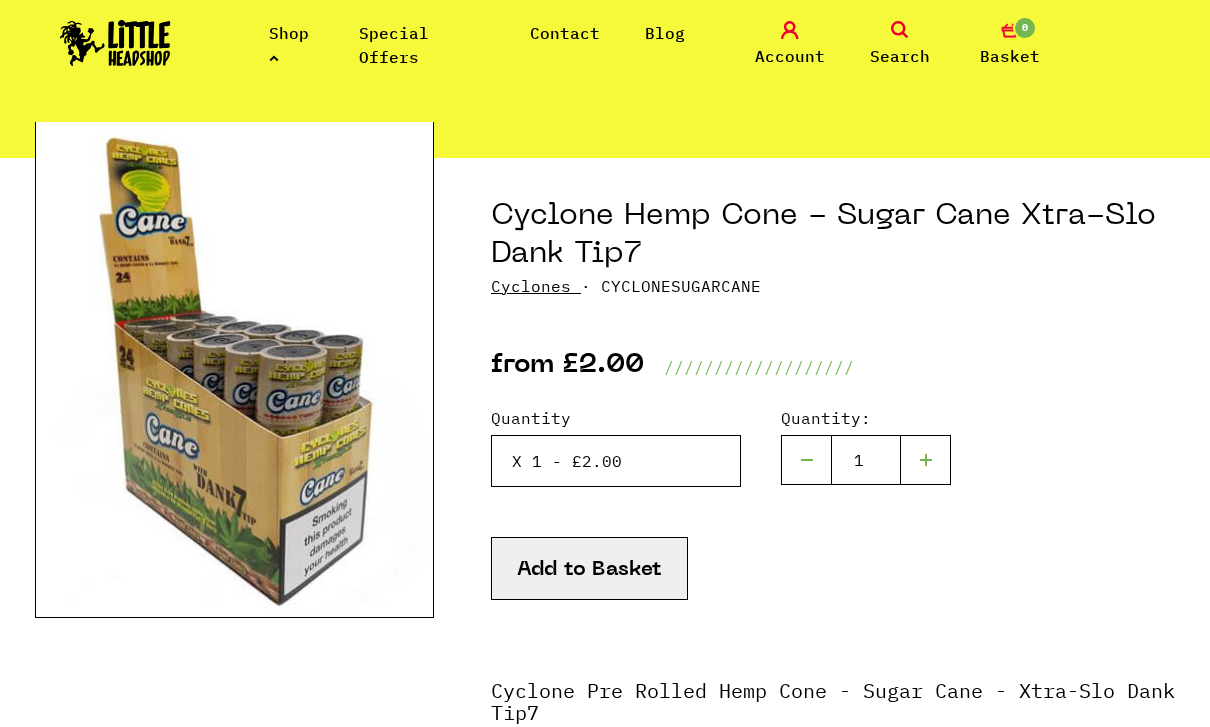 scroll, scrollTop: 158, scrollLeft: 0, axis: vertical 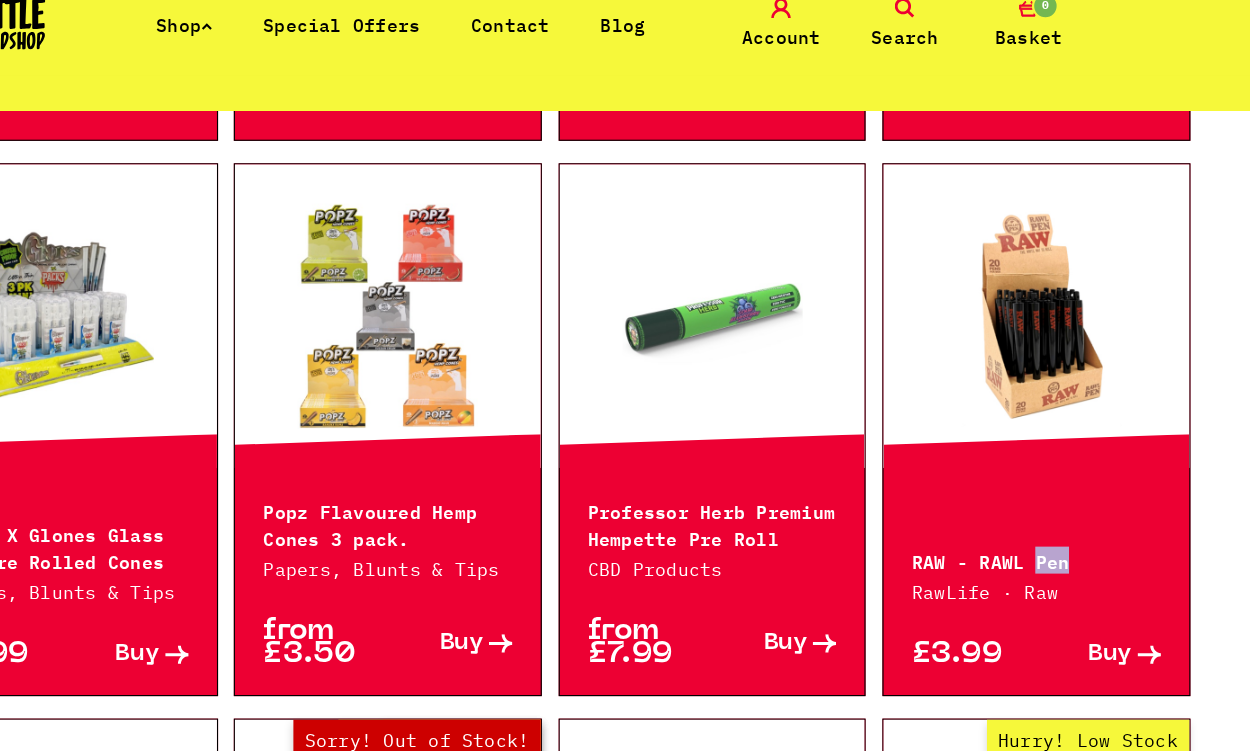 click on "Buy" at bounding box center [1112, 606] 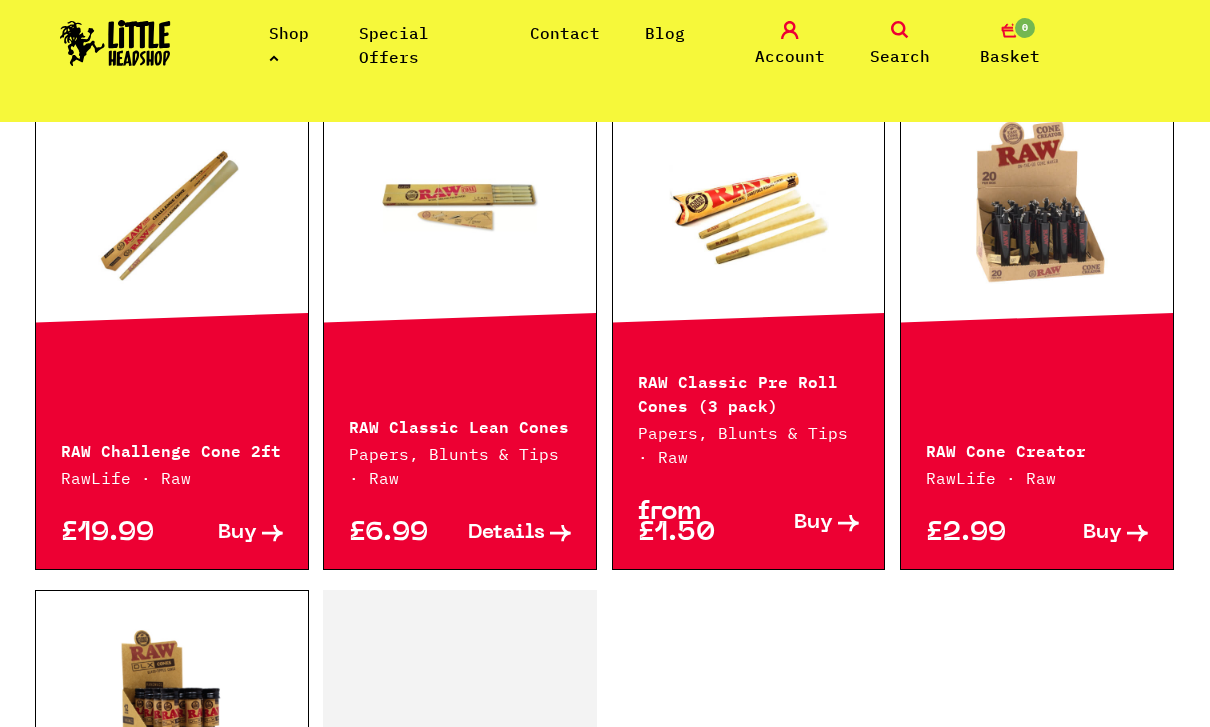 scroll, scrollTop: 2940, scrollLeft: 0, axis: vertical 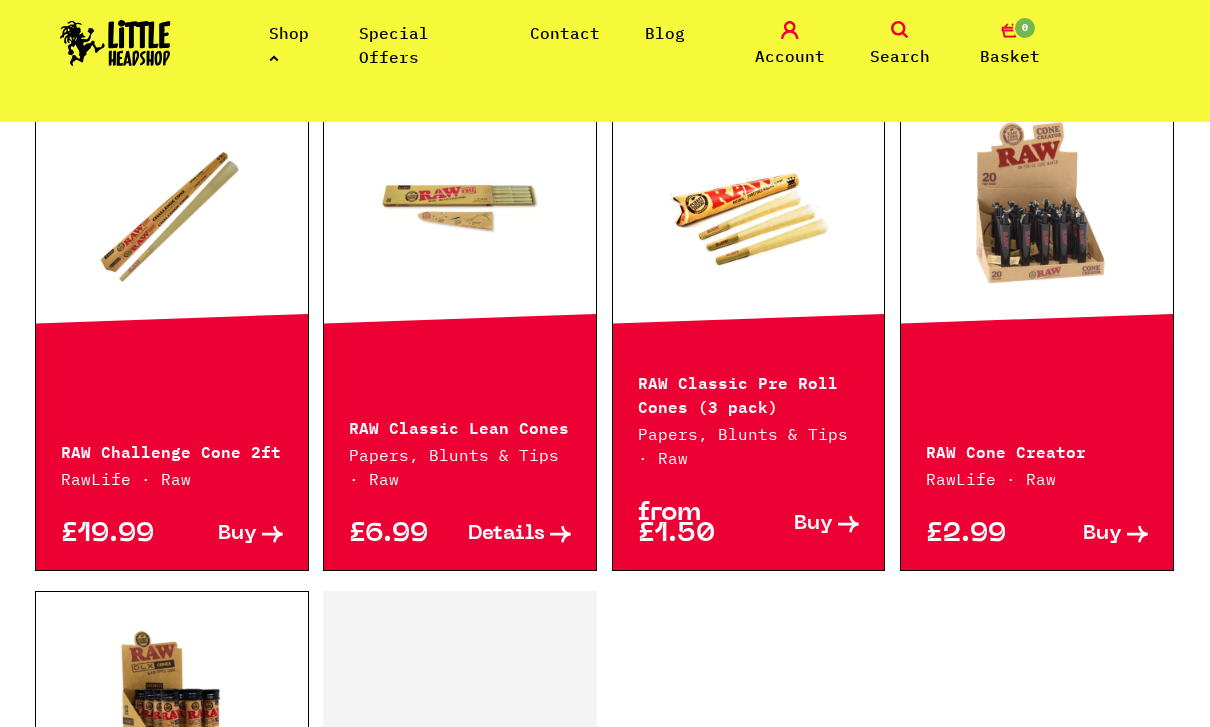 click on "RAW Classic Lean Cones" at bounding box center [460, 426] 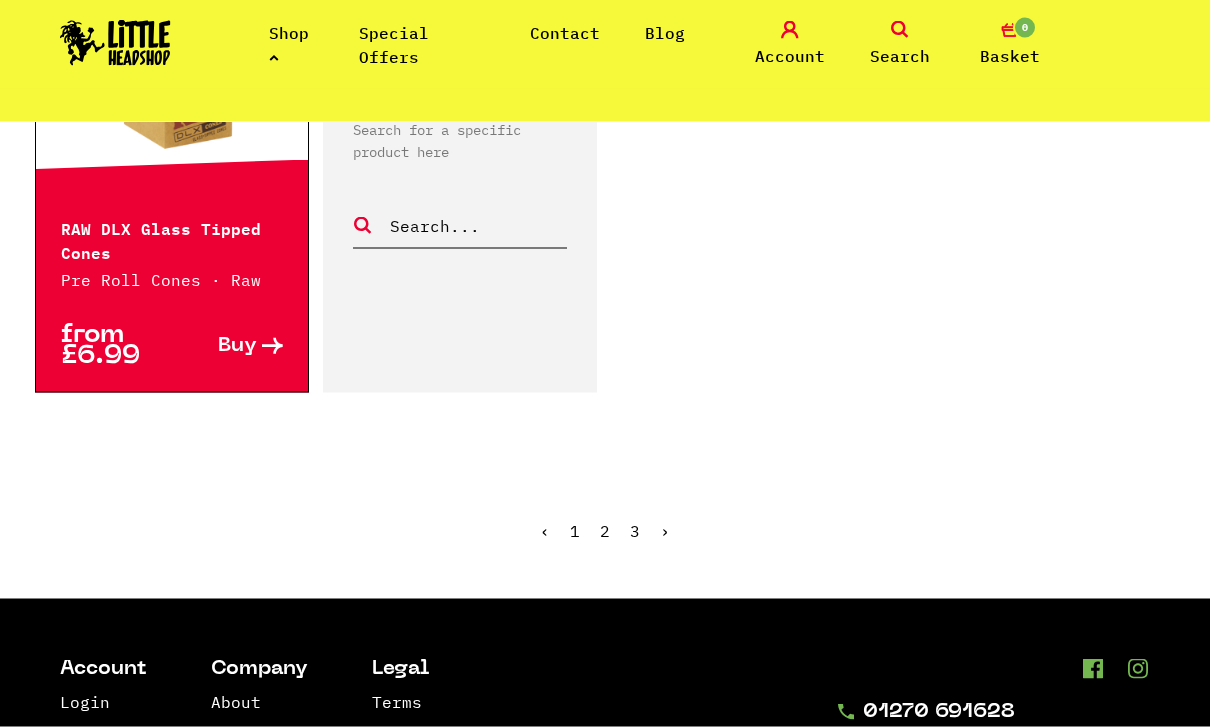 scroll, scrollTop: 3772, scrollLeft: 0, axis: vertical 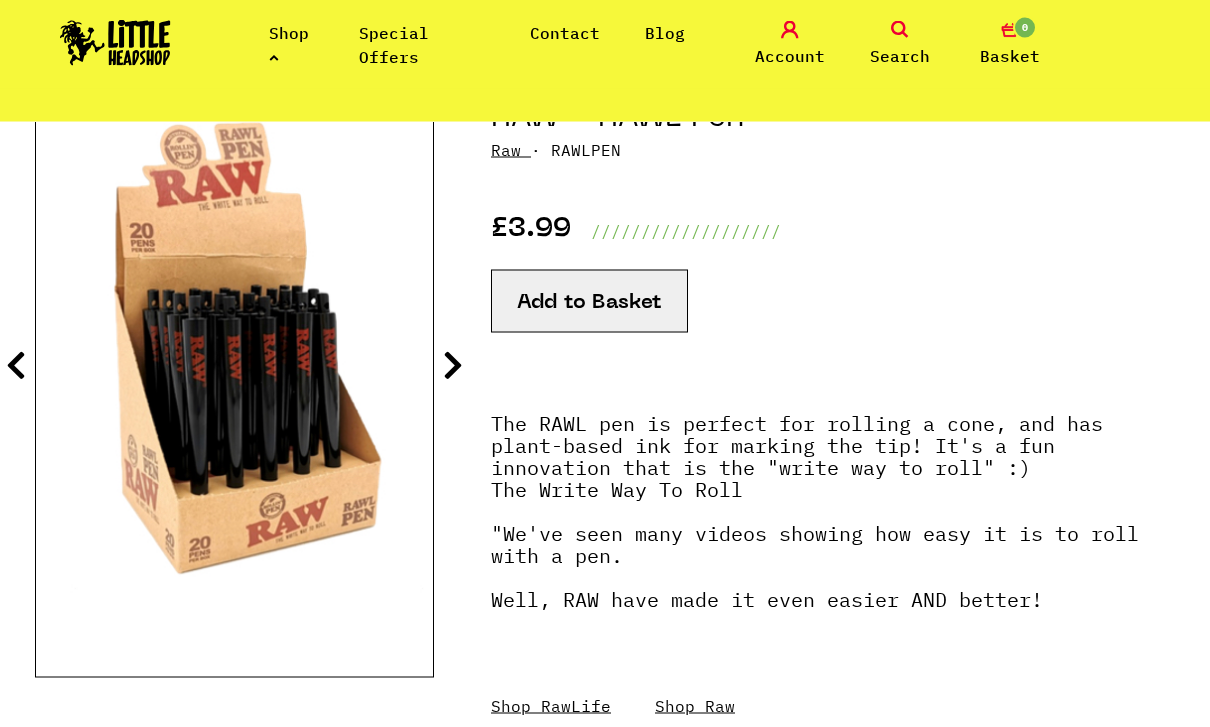 click on "RAW - RAWL Pen
Raw
· RAWLPEN
£3.99
///////////////////
Add to Basket" at bounding box center [605, 443] 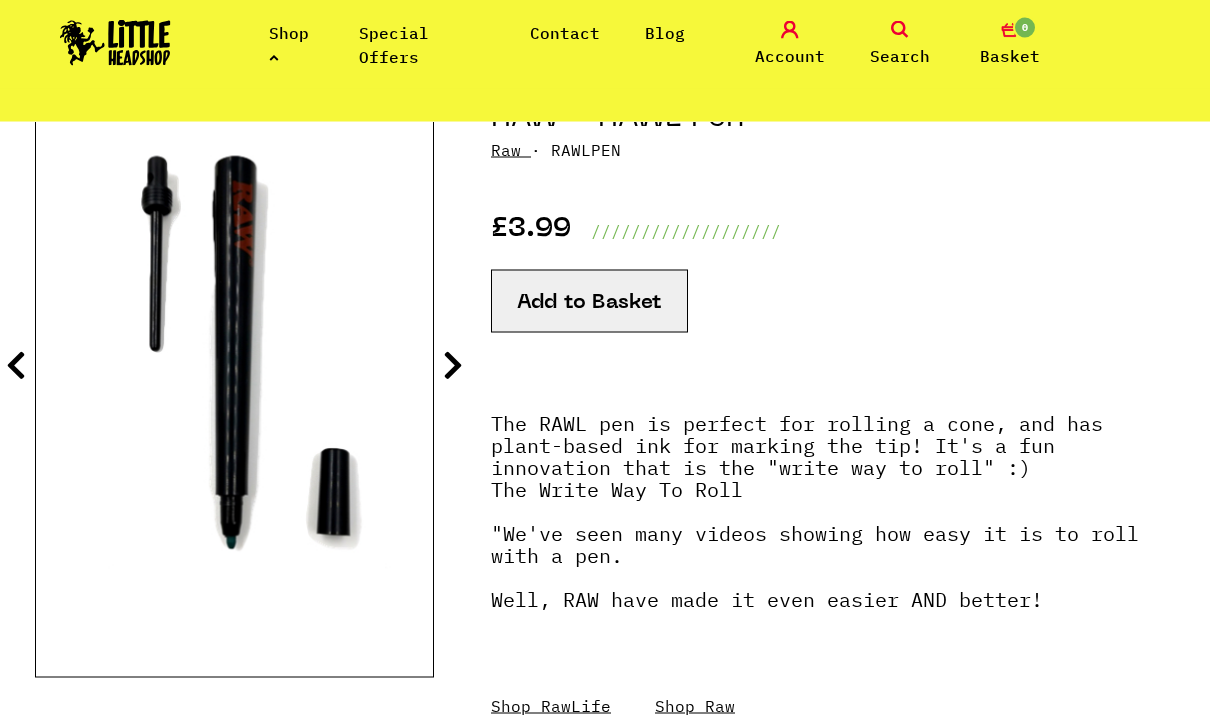 click at bounding box center (453, 365) 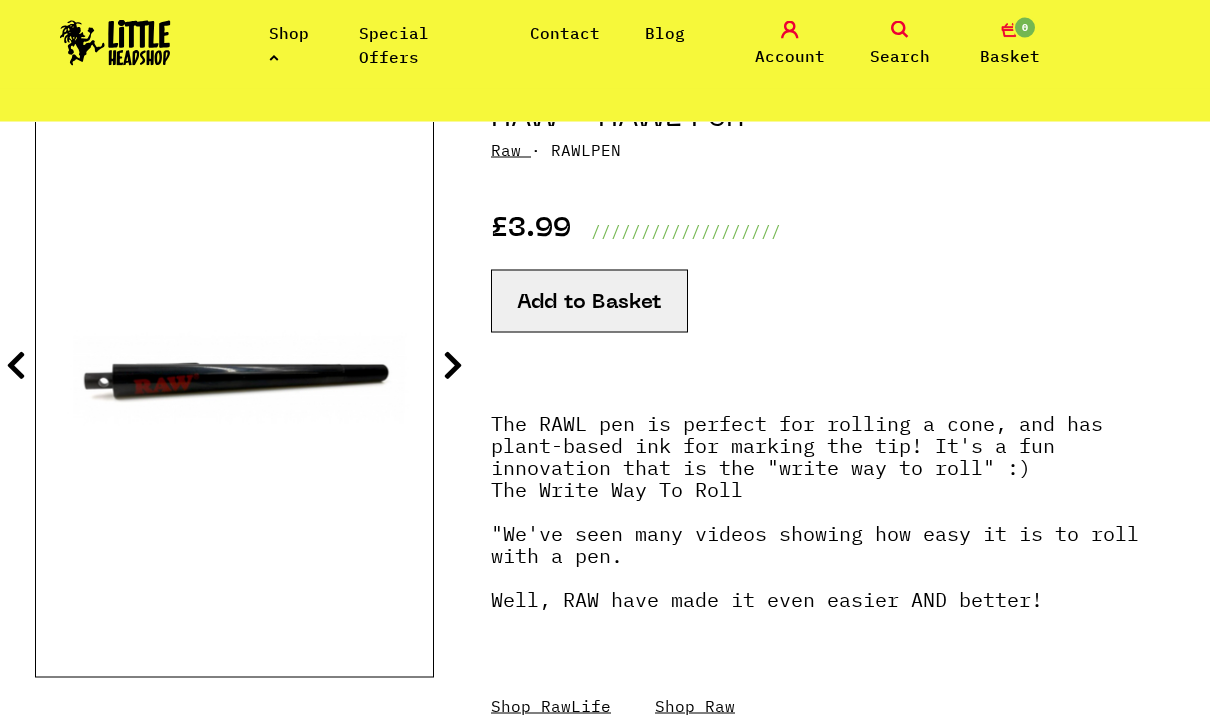 click at bounding box center (453, 365) 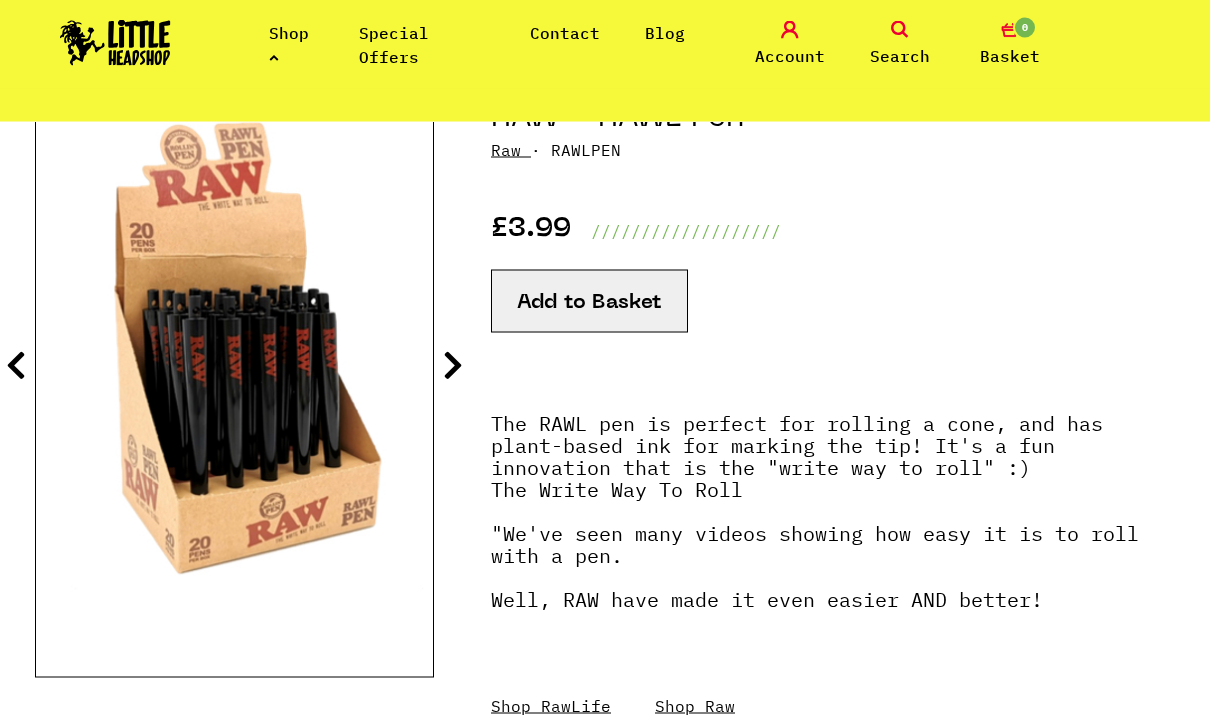 click at bounding box center (453, 365) 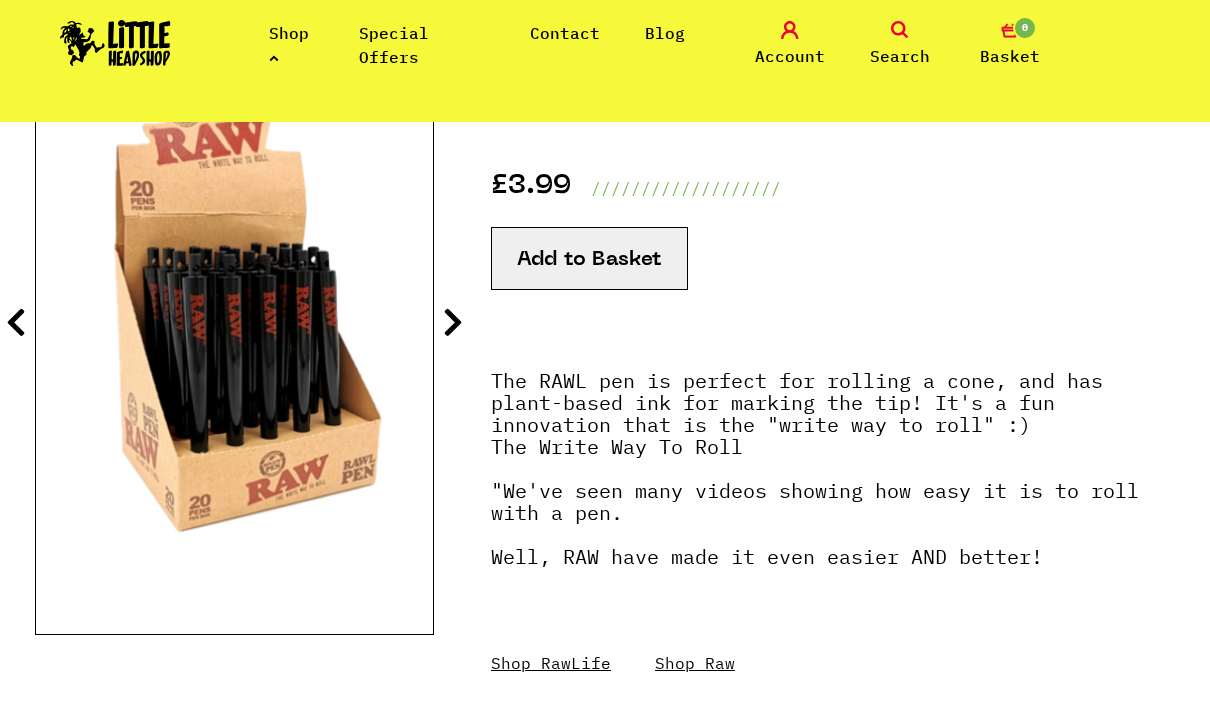 scroll, scrollTop: 301, scrollLeft: 0, axis: vertical 